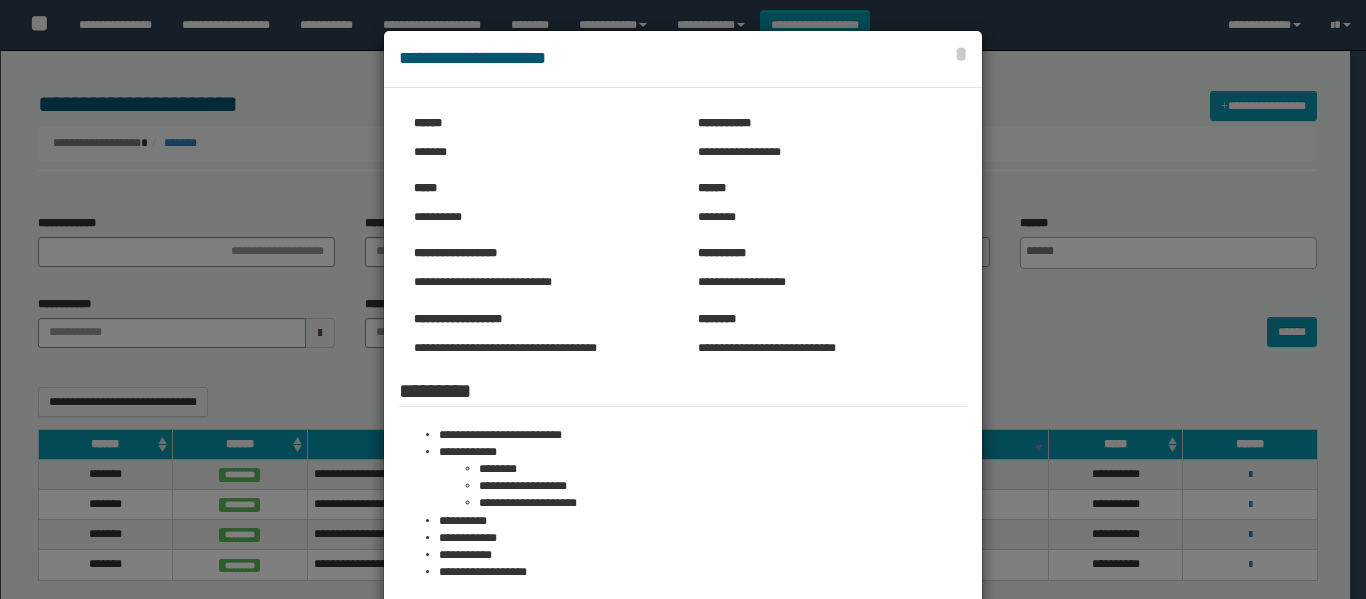 select 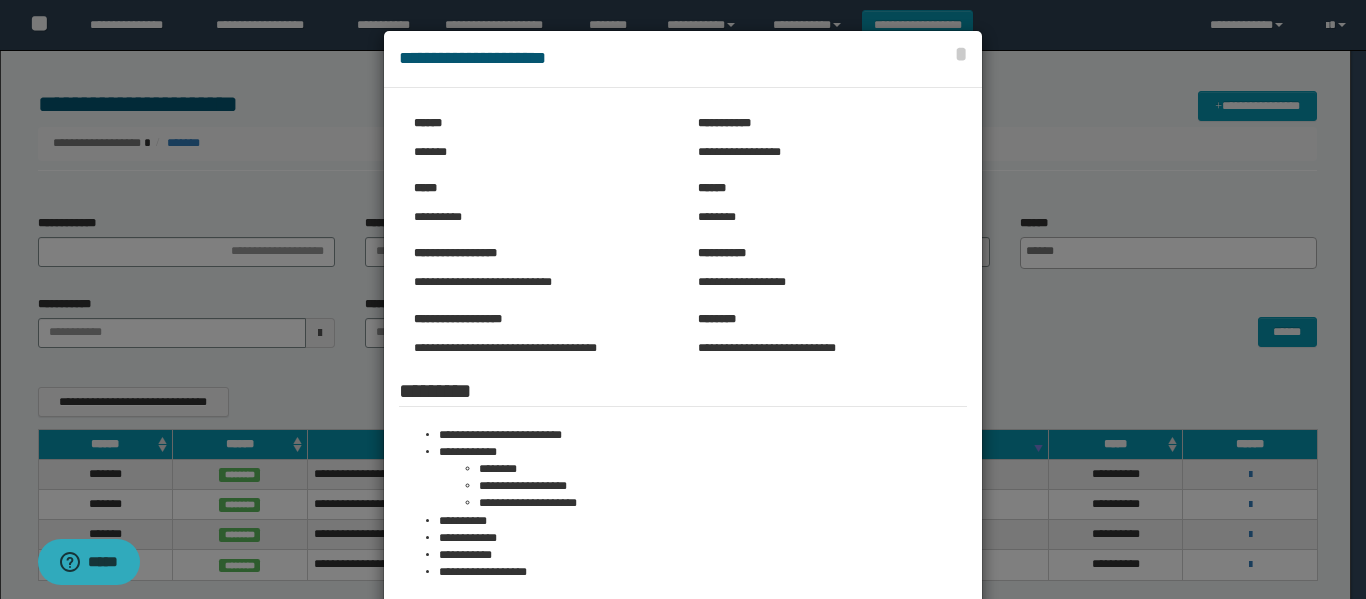 scroll, scrollTop: 133, scrollLeft: 0, axis: vertical 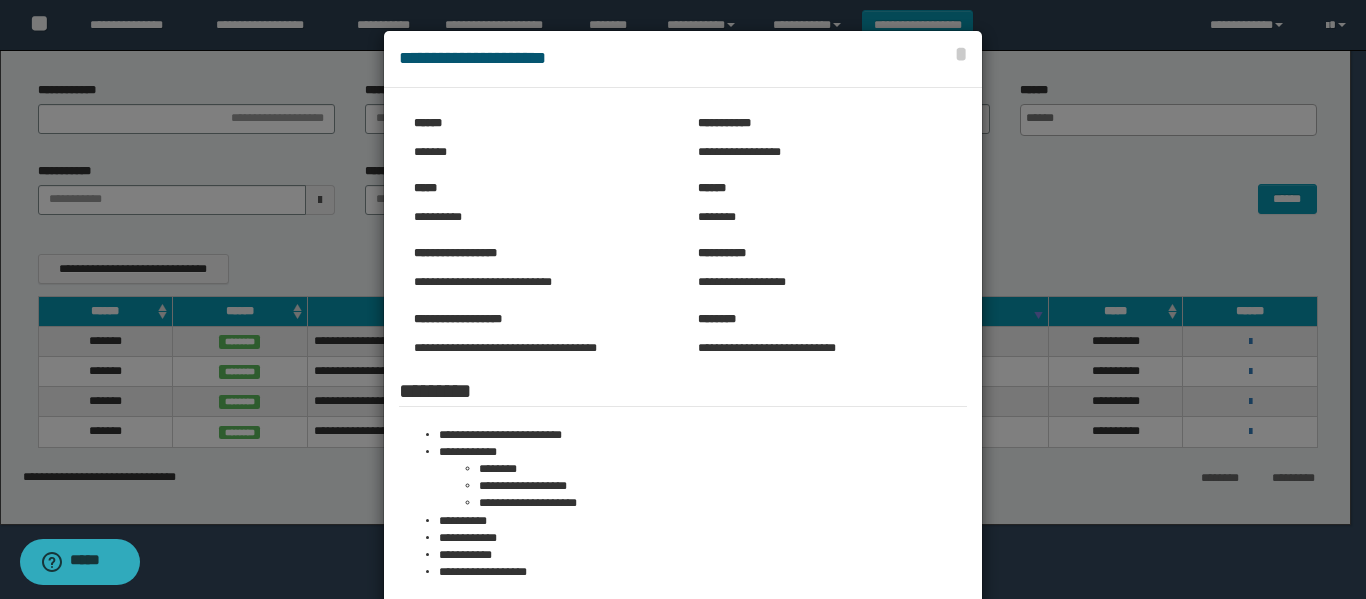 click at bounding box center [683, 457] 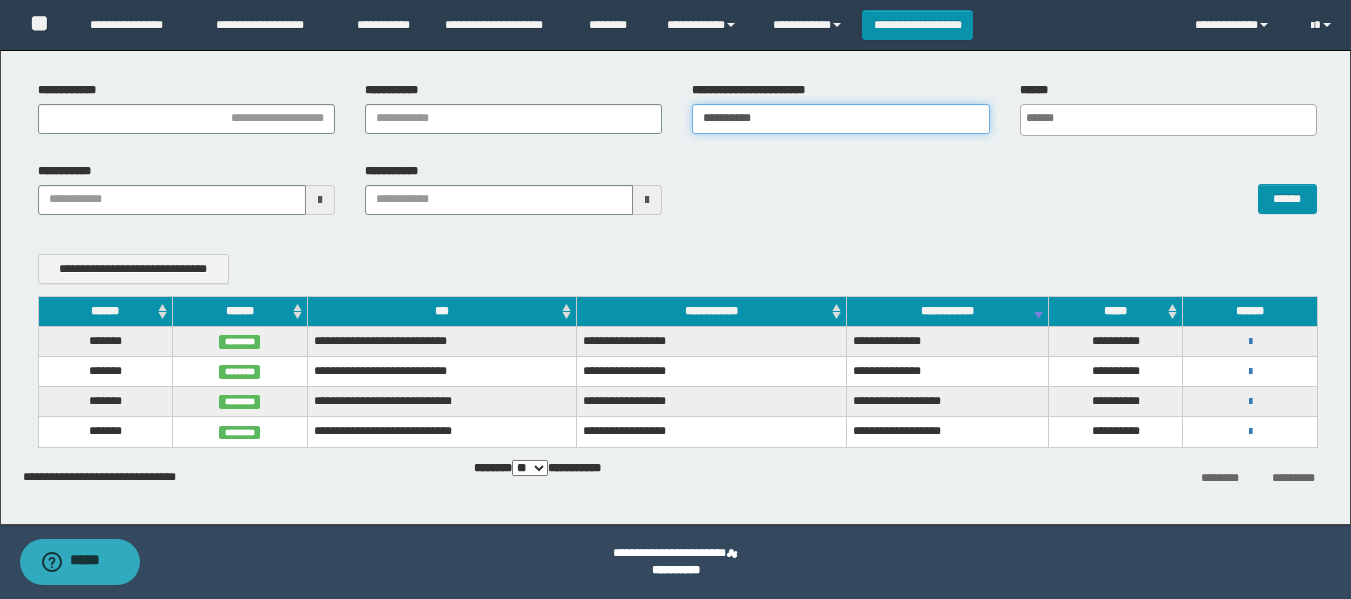 click on "**********" at bounding box center (840, 119) 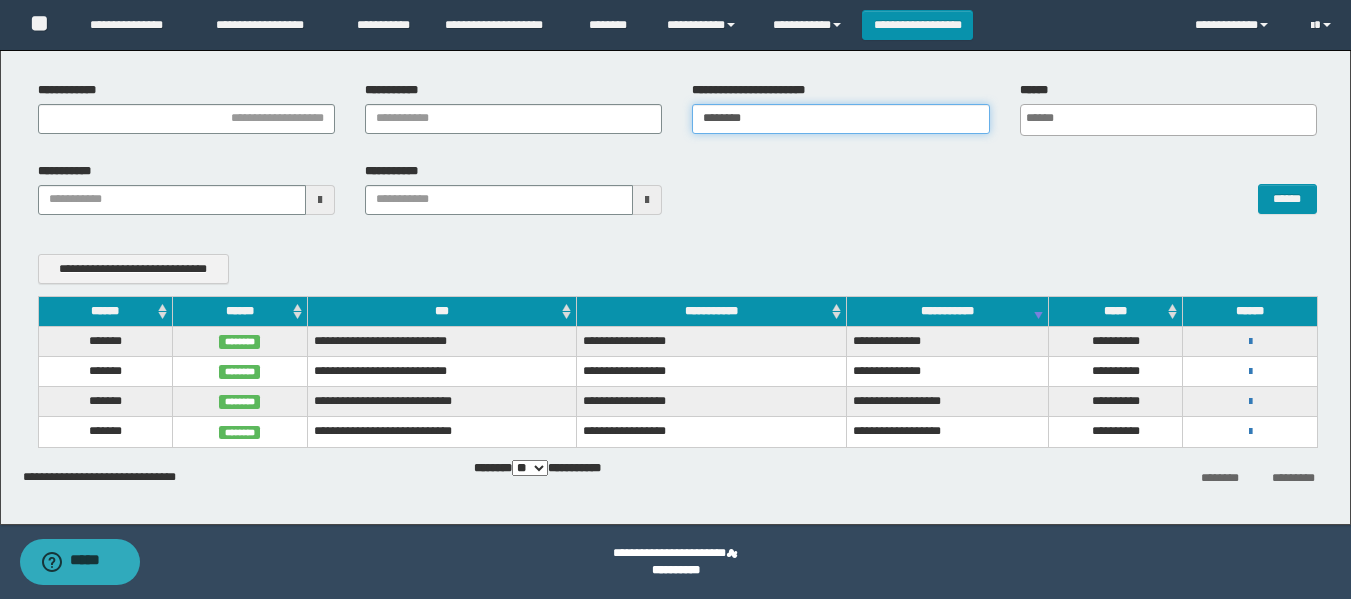 type on "********" 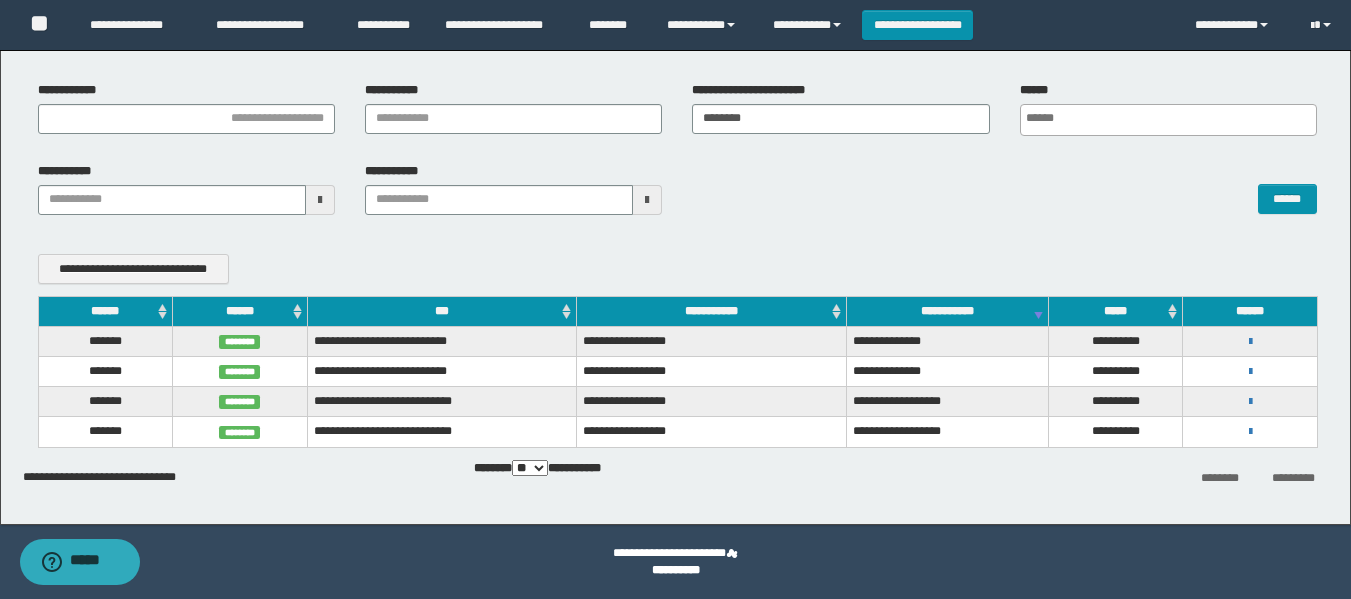 scroll, scrollTop: 0, scrollLeft: 5, axis: horizontal 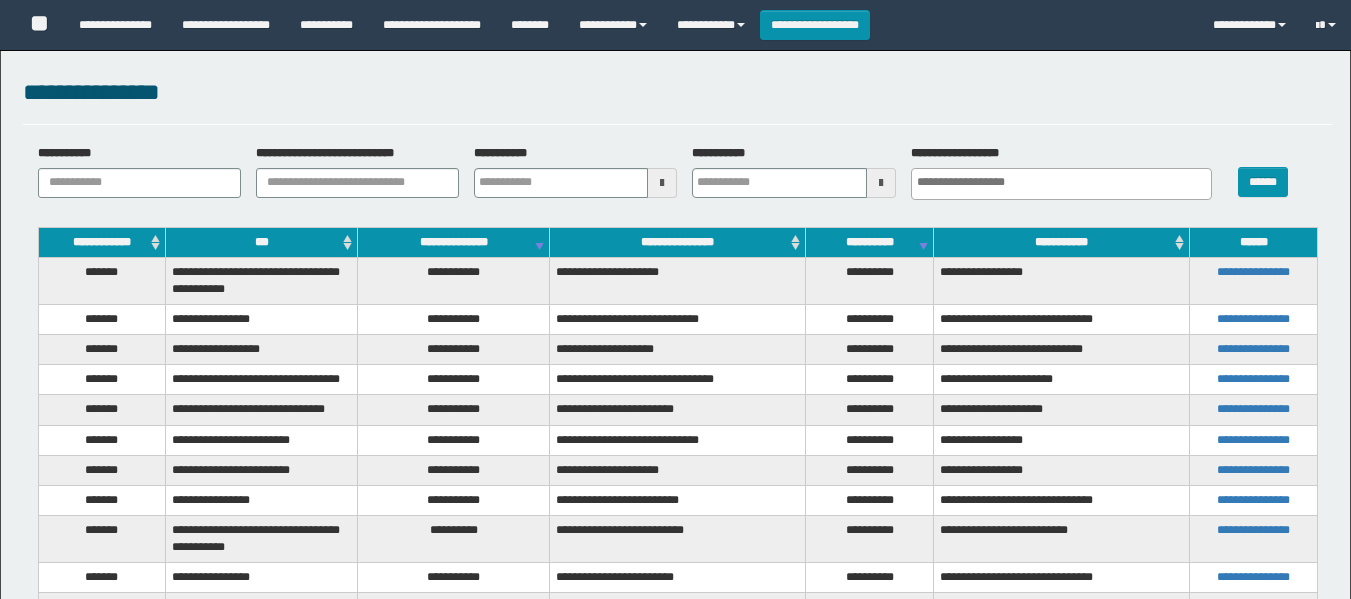 select 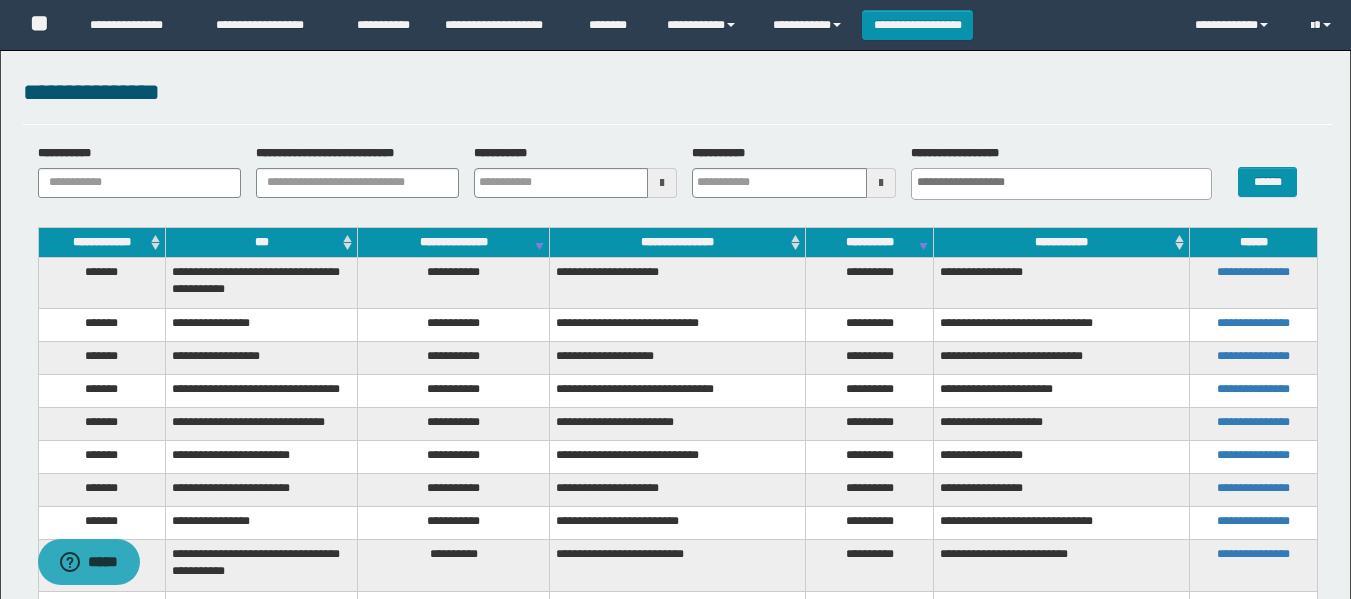 scroll, scrollTop: 0, scrollLeft: 0, axis: both 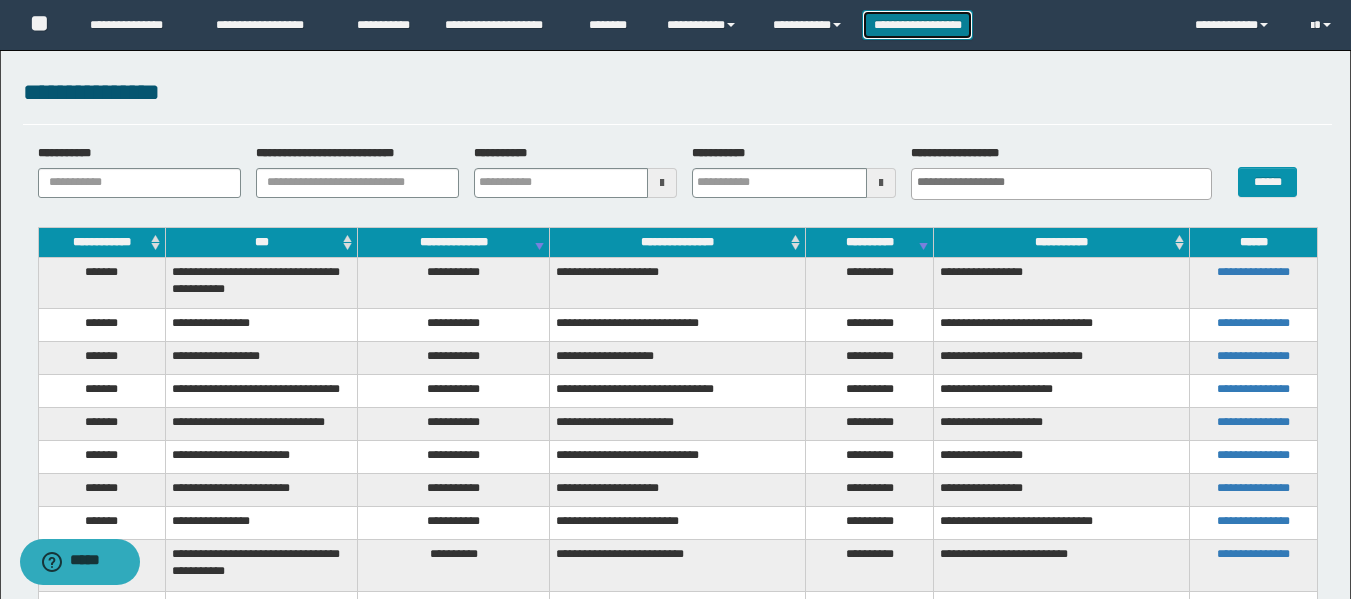 click on "**********" at bounding box center (917, 25) 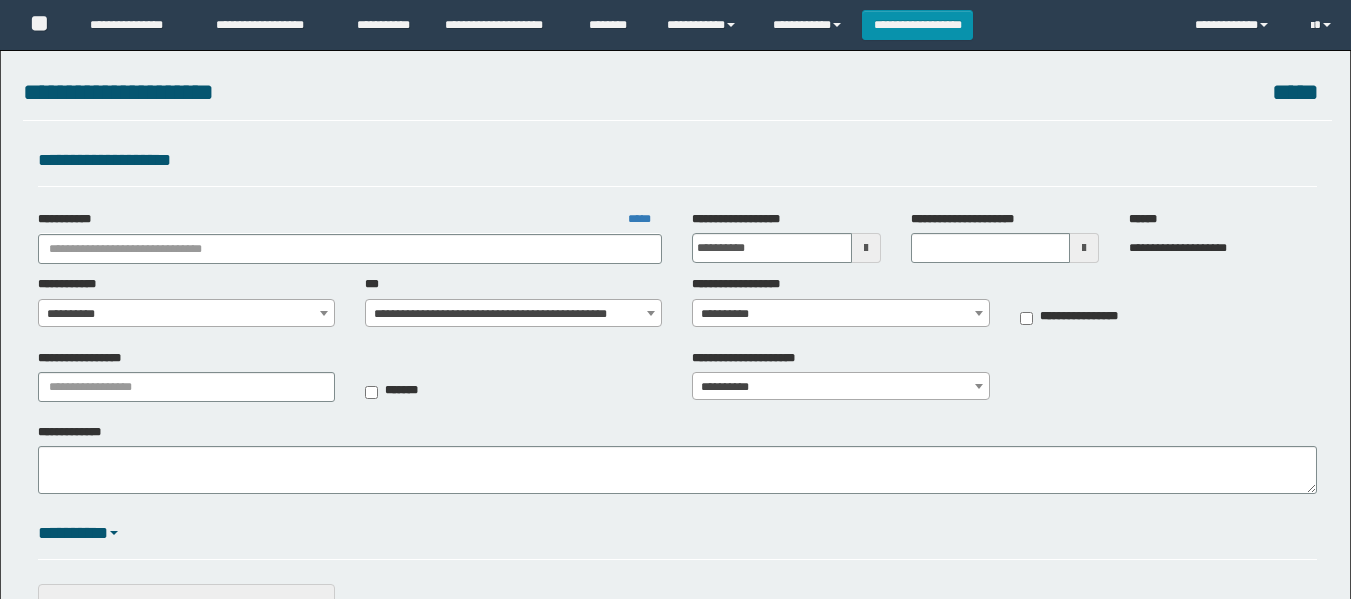 scroll, scrollTop: 0, scrollLeft: 0, axis: both 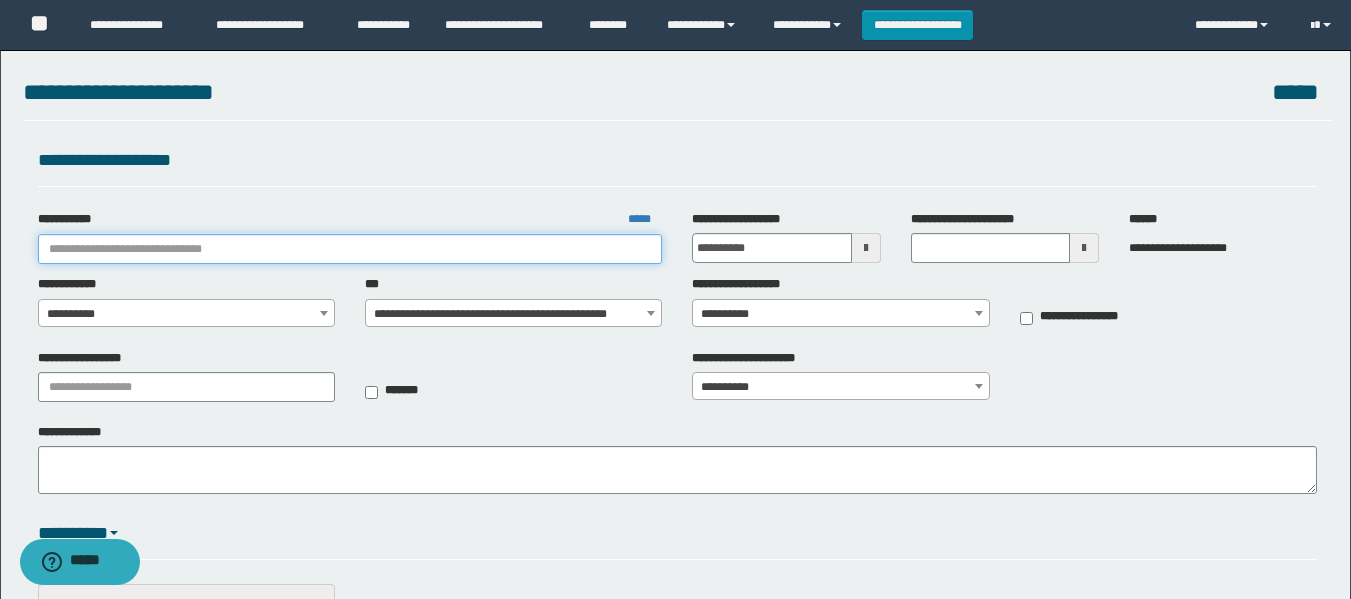 click on "**********" at bounding box center [350, 249] 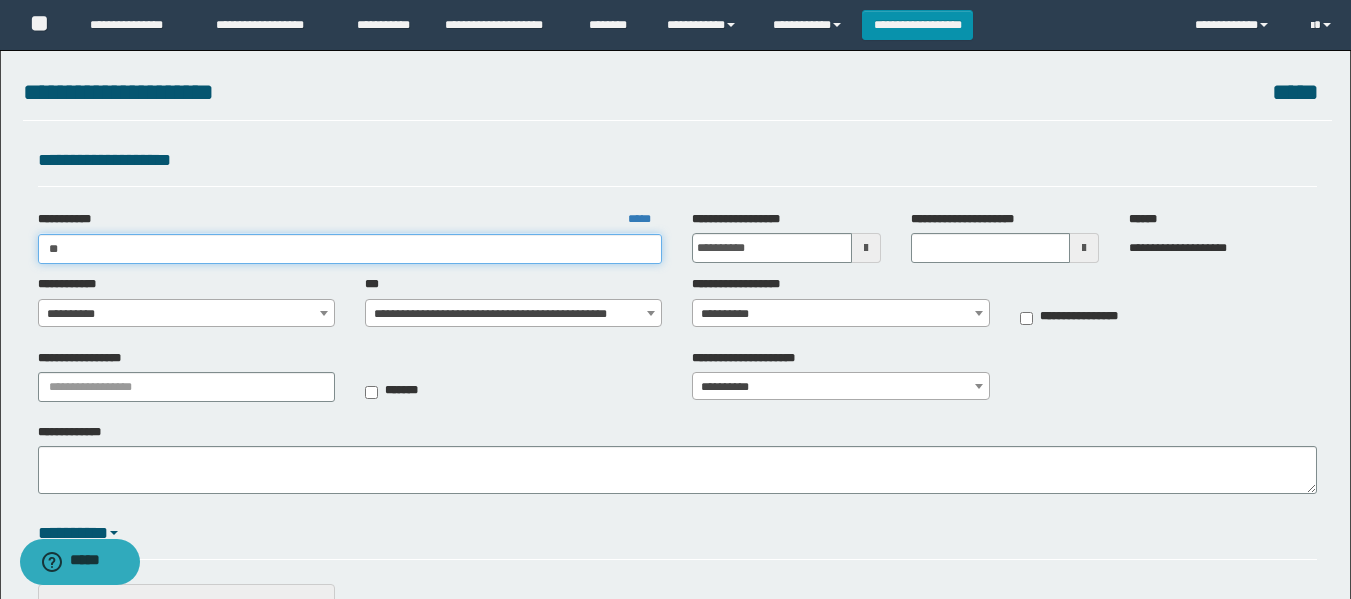 type on "***" 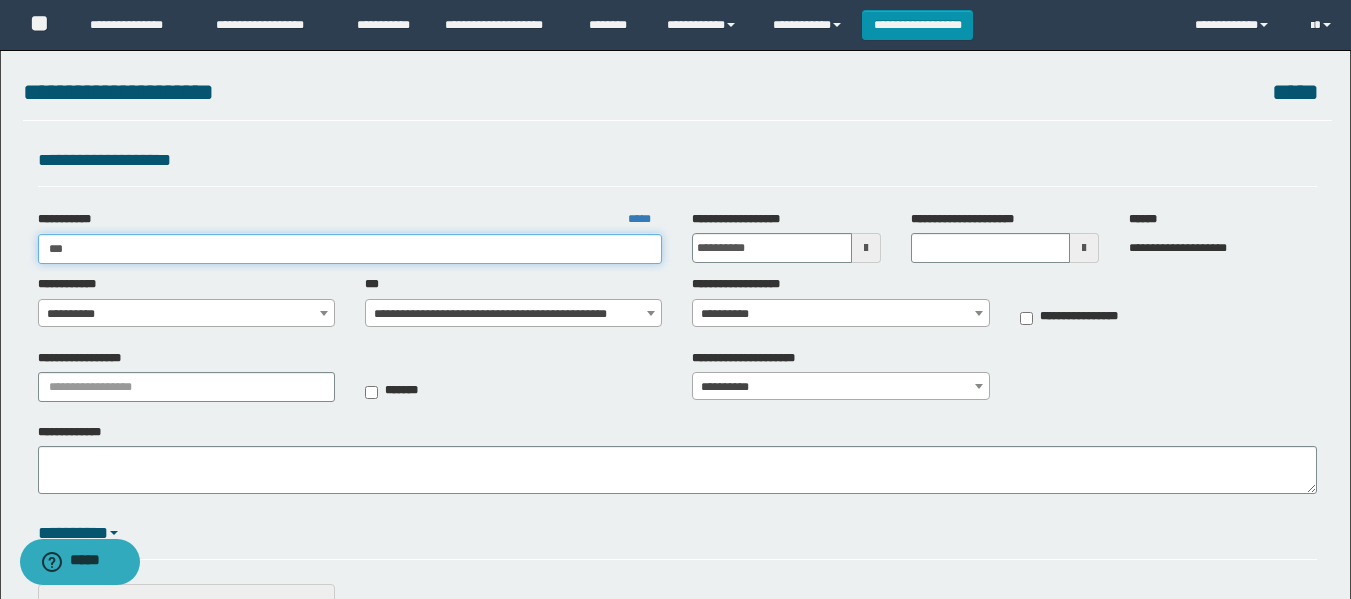 type on "***" 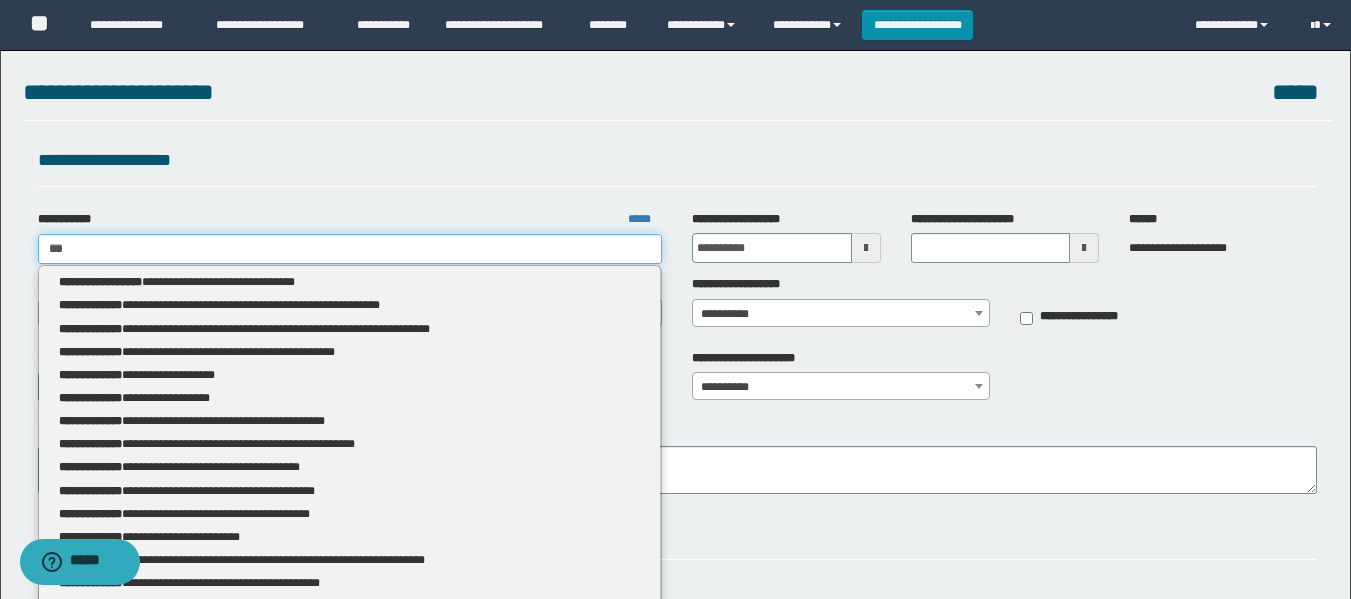 type 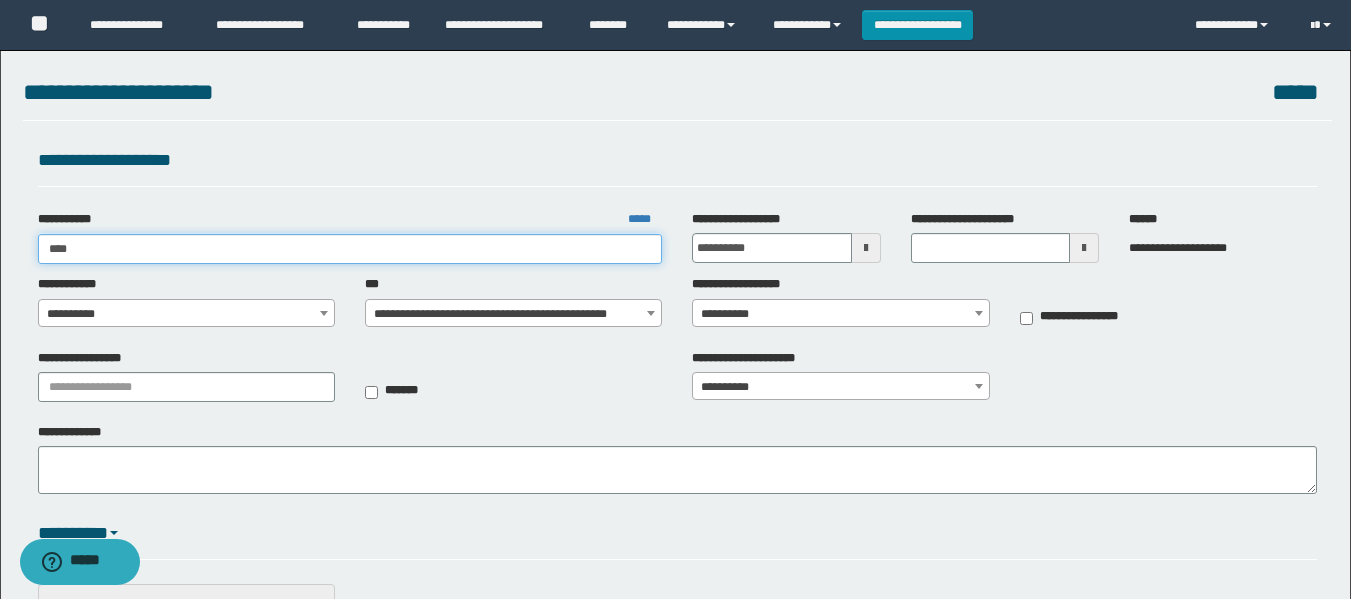 type on "****" 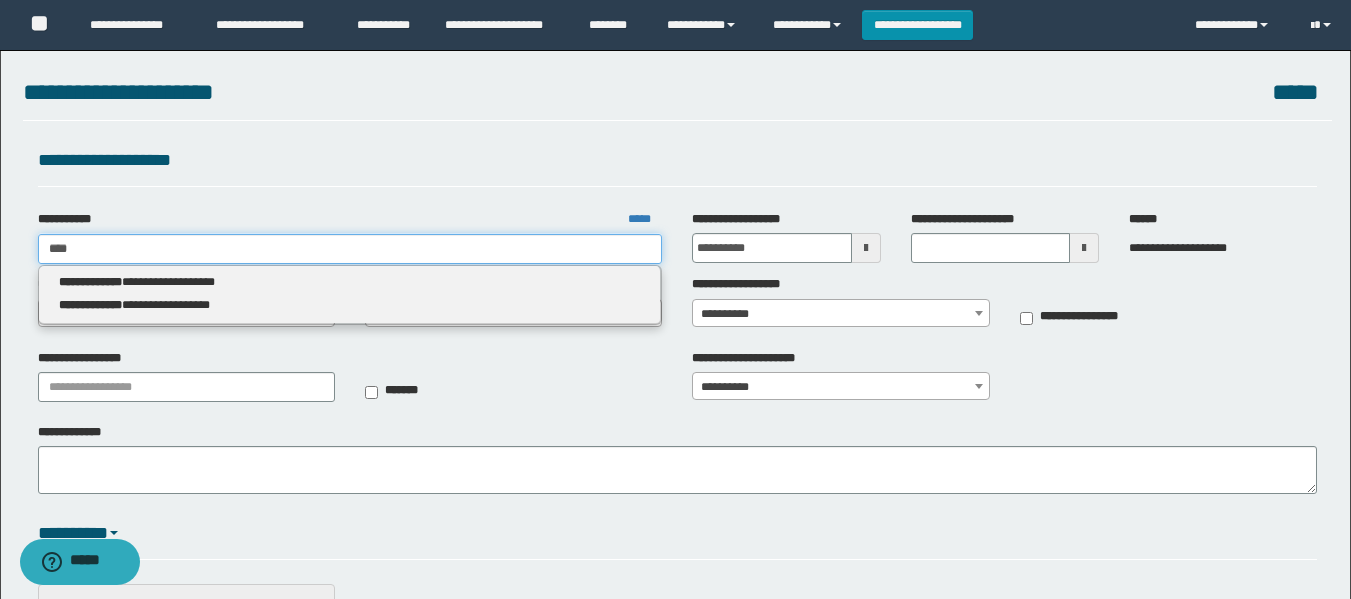 type 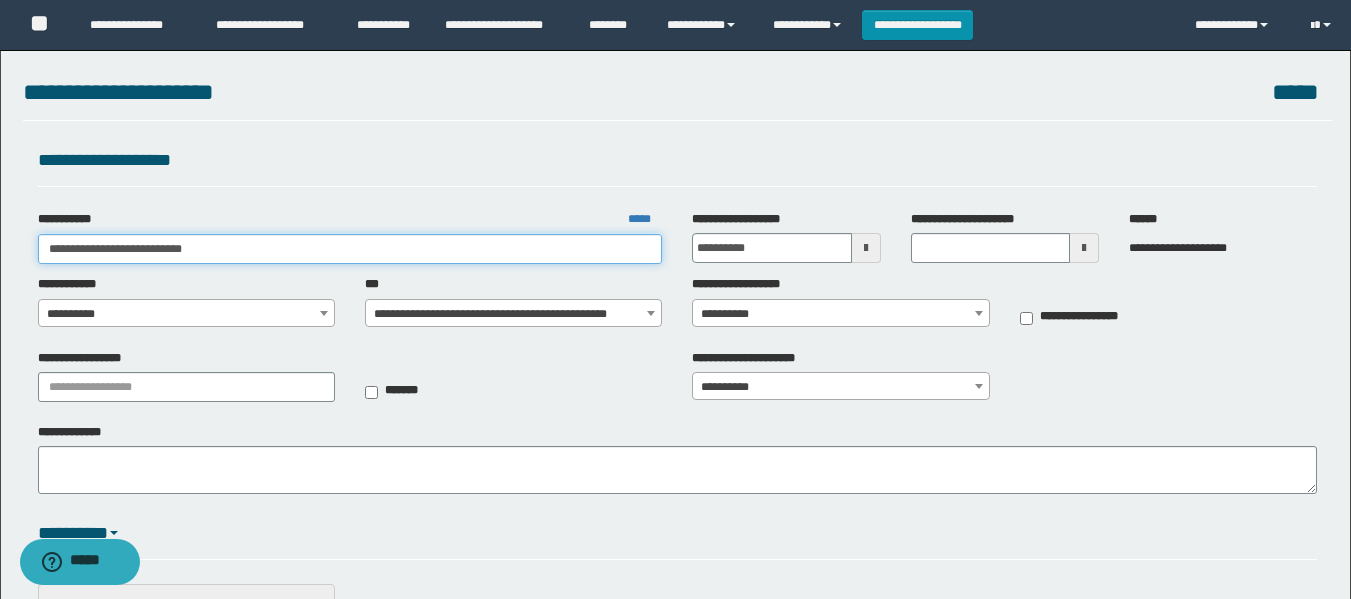 type on "**********" 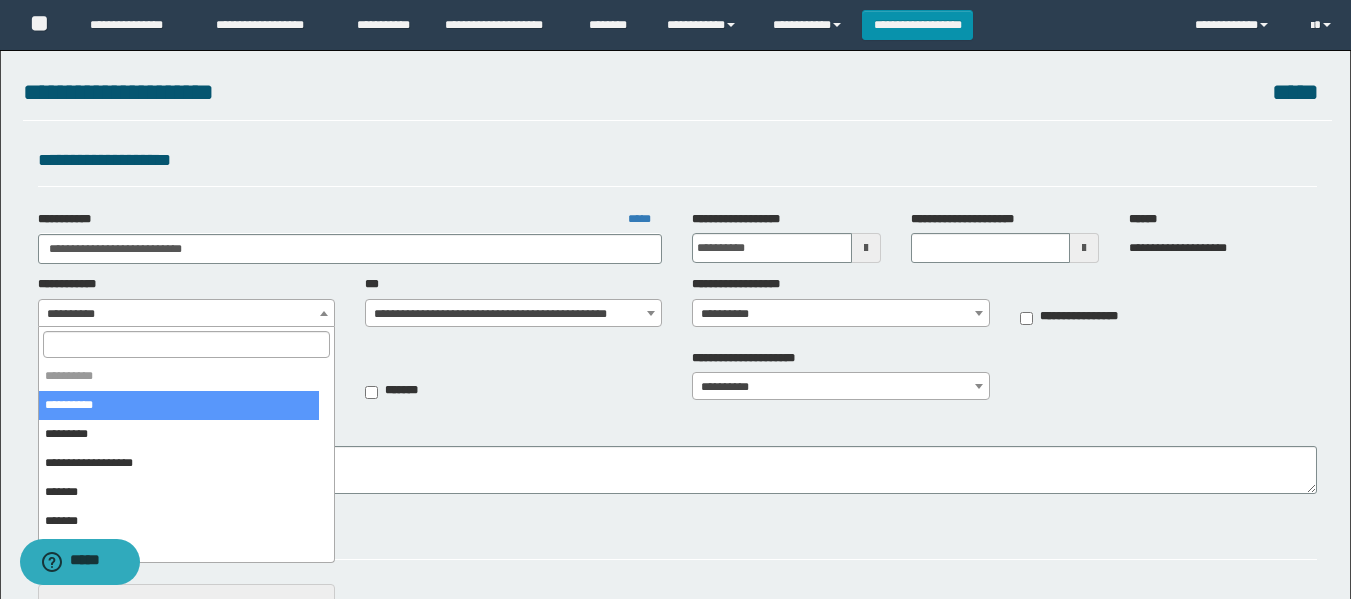 click on "**********" at bounding box center [186, 314] 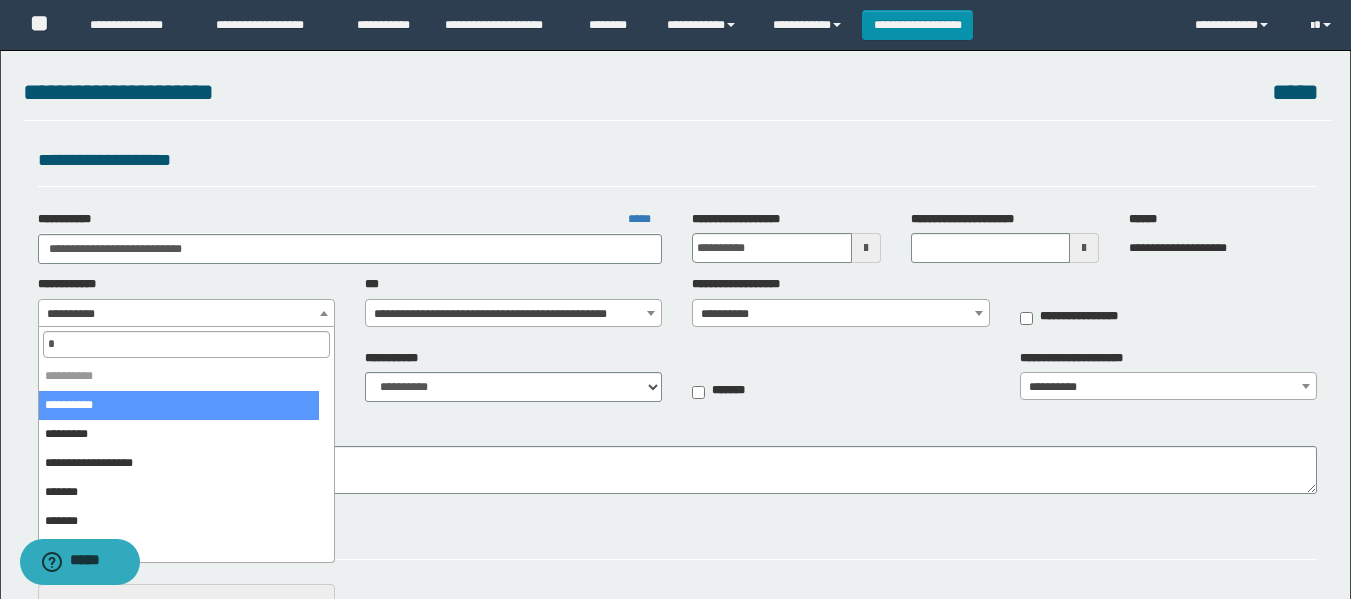 click on "*" at bounding box center (186, 344) 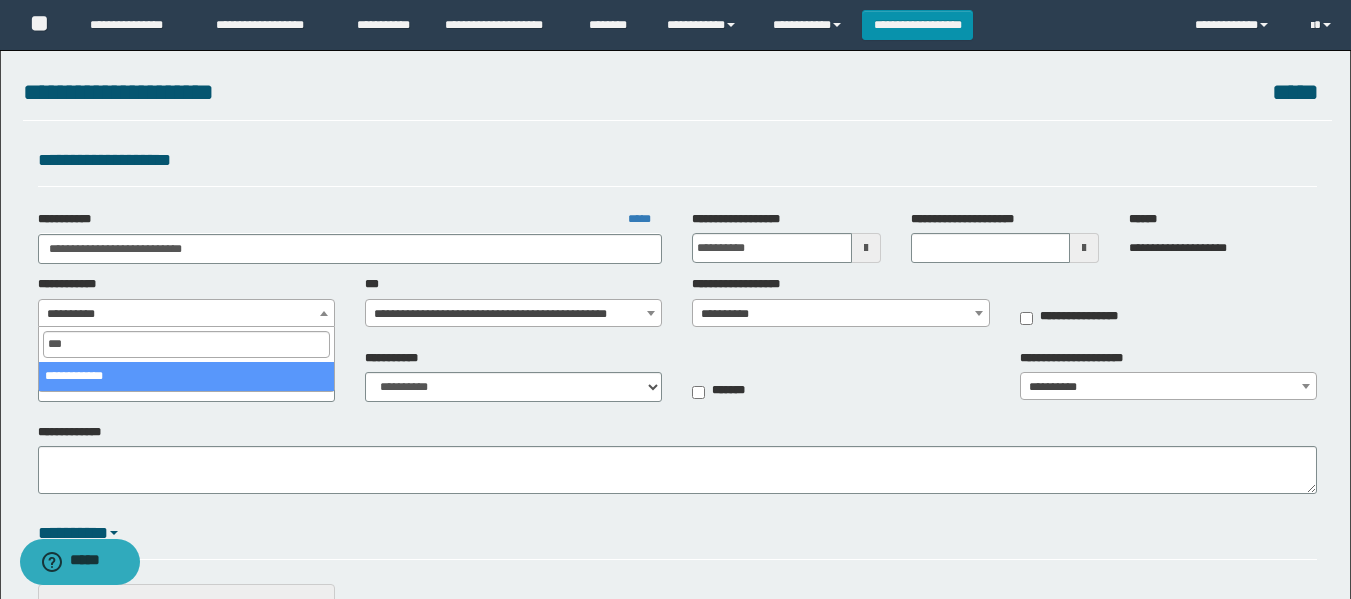 type on "***" 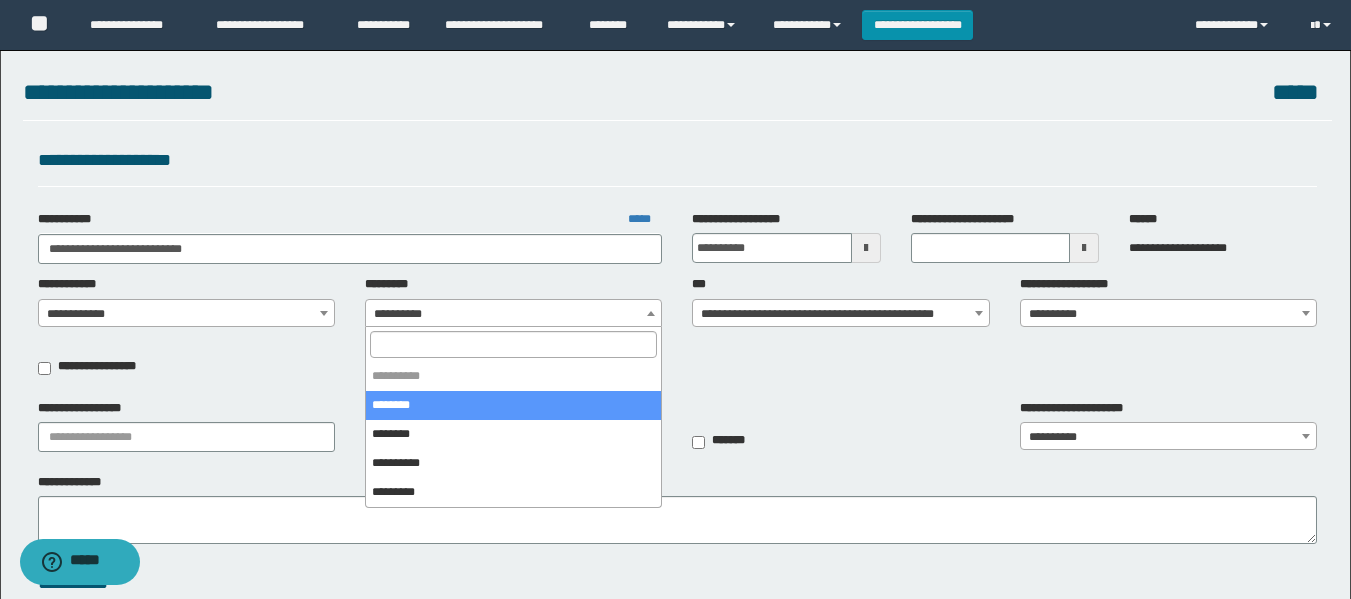 click on "**********" at bounding box center [513, 314] 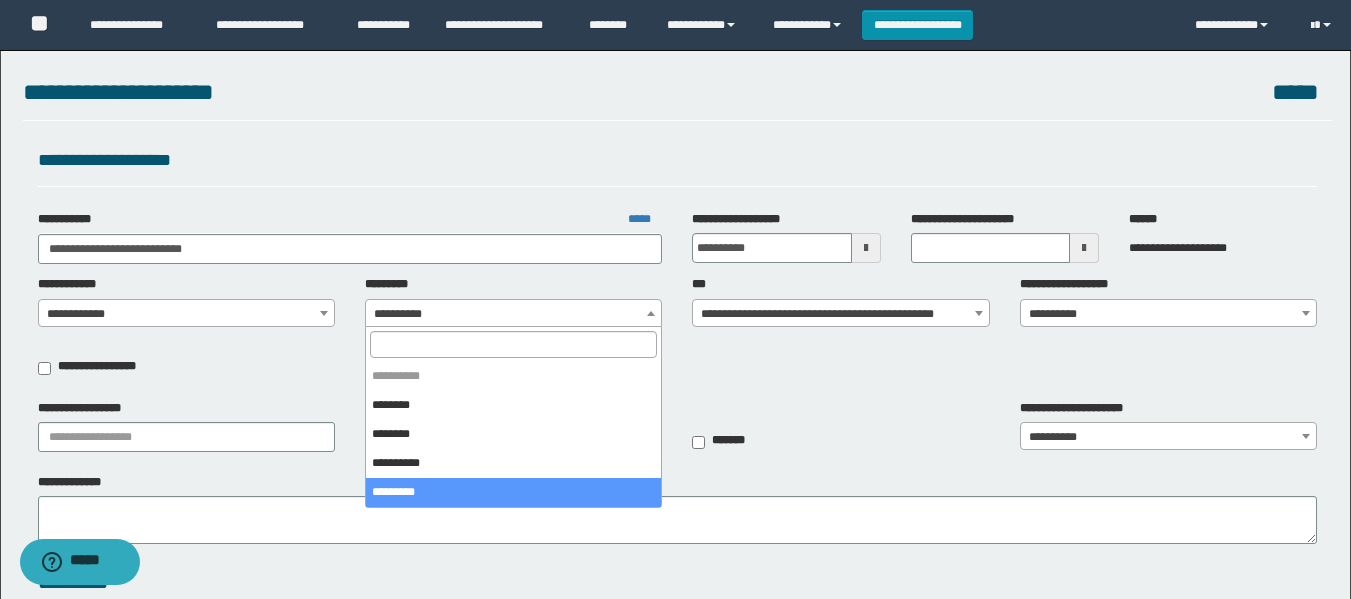 select on "****" 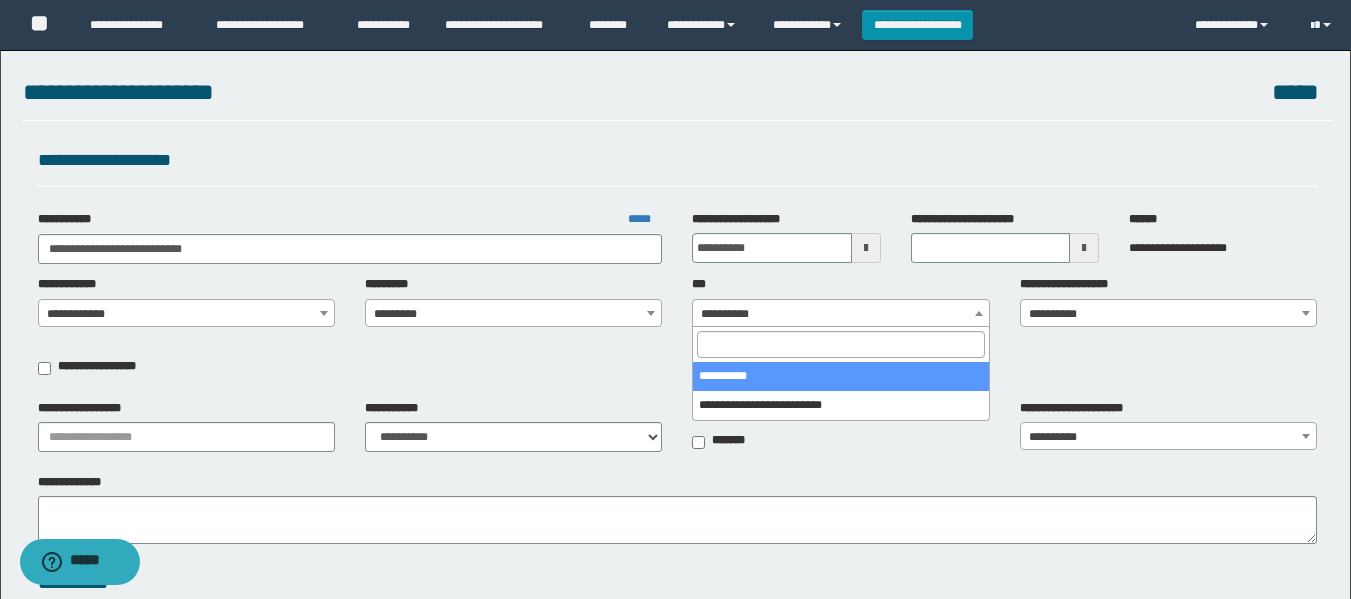 click on "**********" at bounding box center [840, 314] 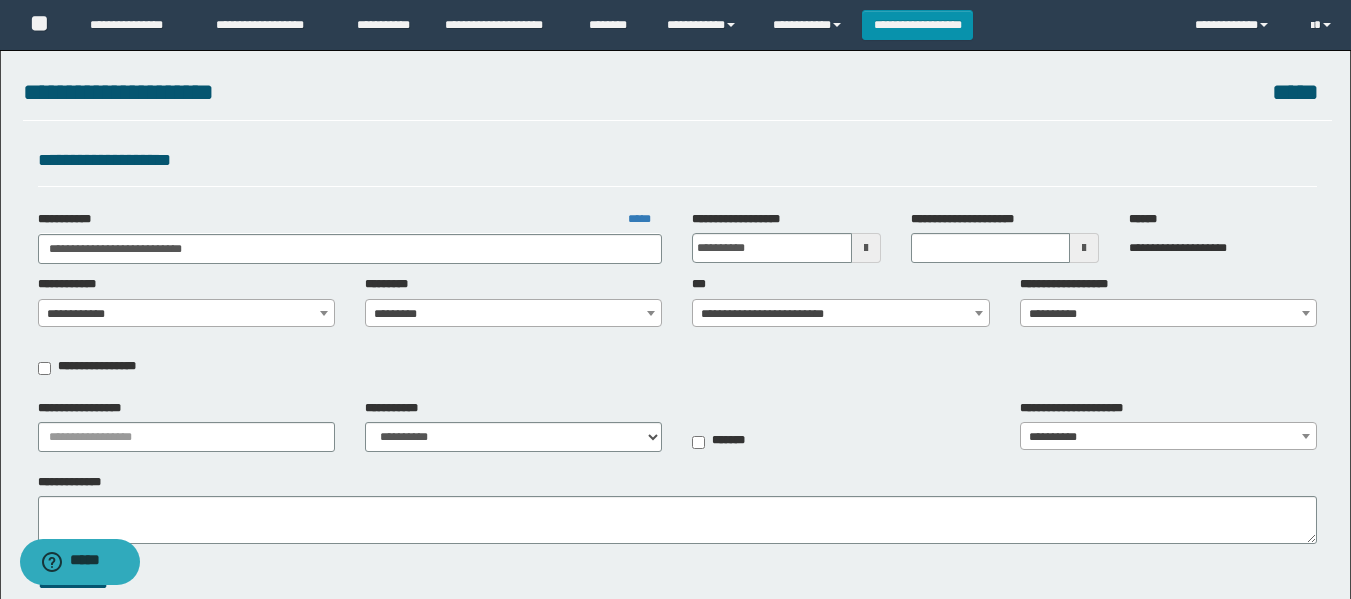 click on "**********" at bounding box center (675, 902) 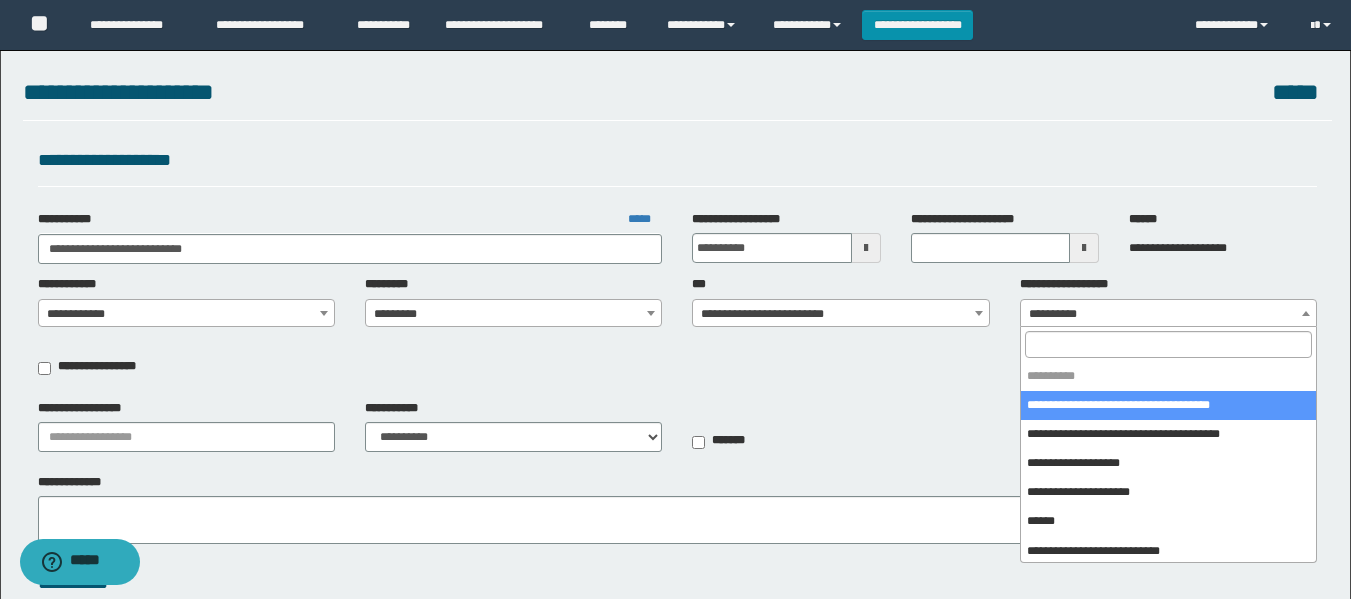 click on "**********" at bounding box center [1168, 314] 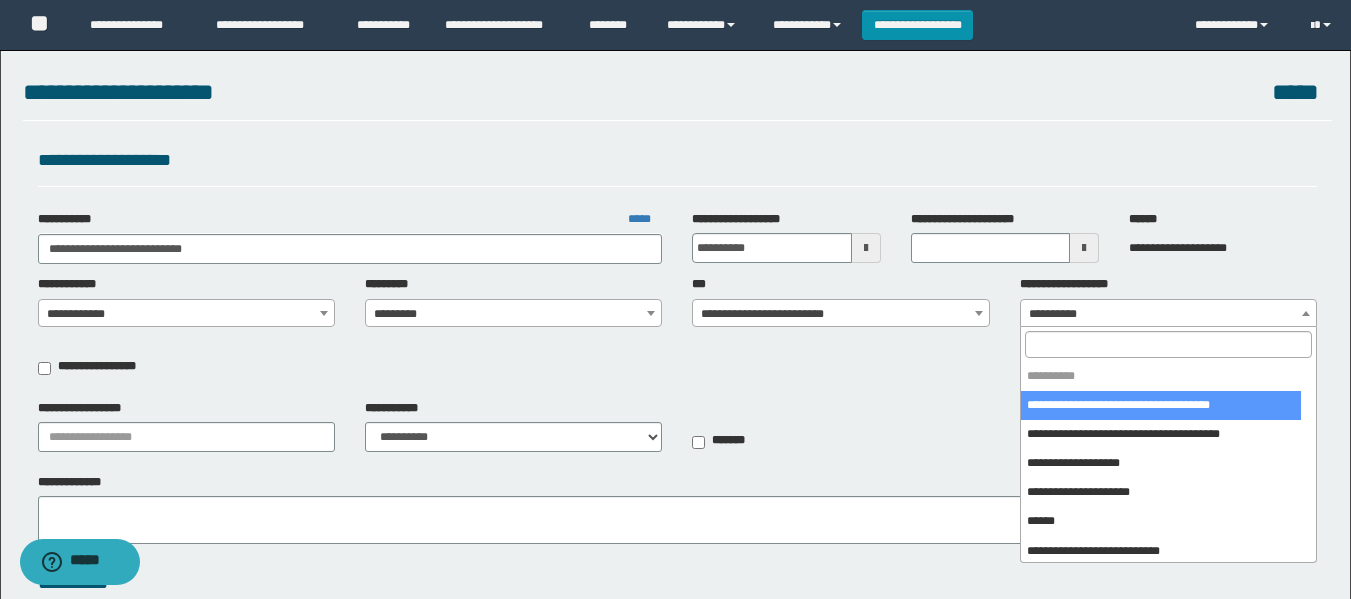 click at bounding box center [1168, 344] 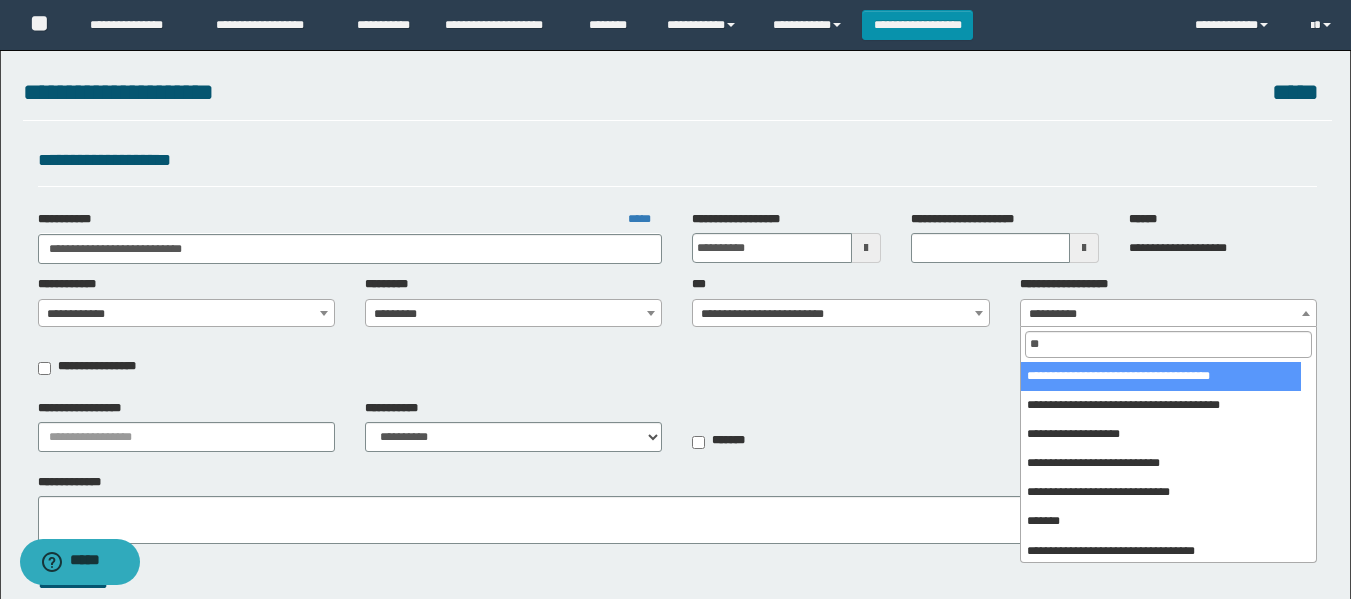 type on "**" 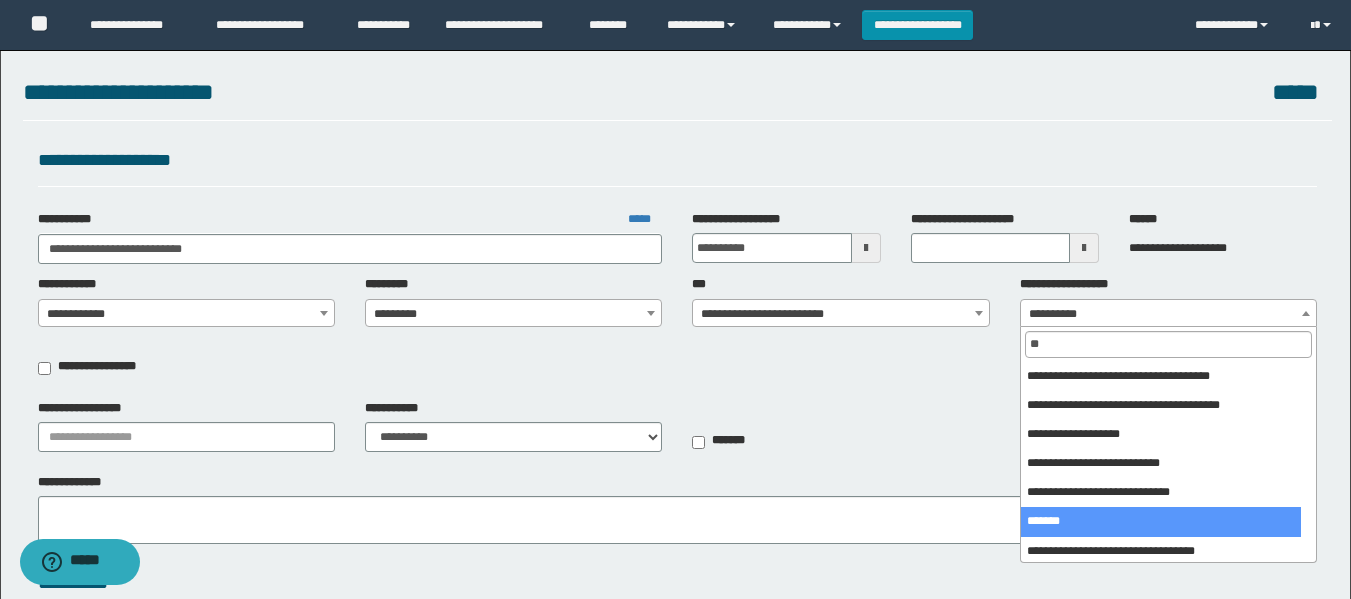 select on "***" 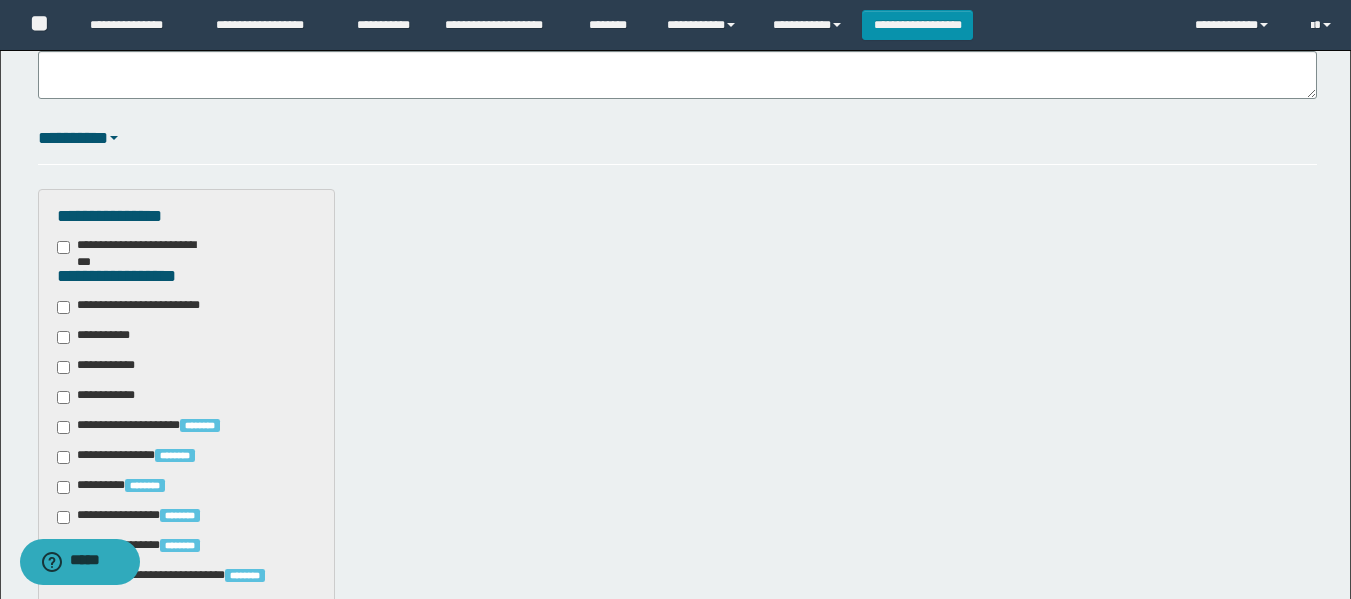 scroll, scrollTop: 453, scrollLeft: 0, axis: vertical 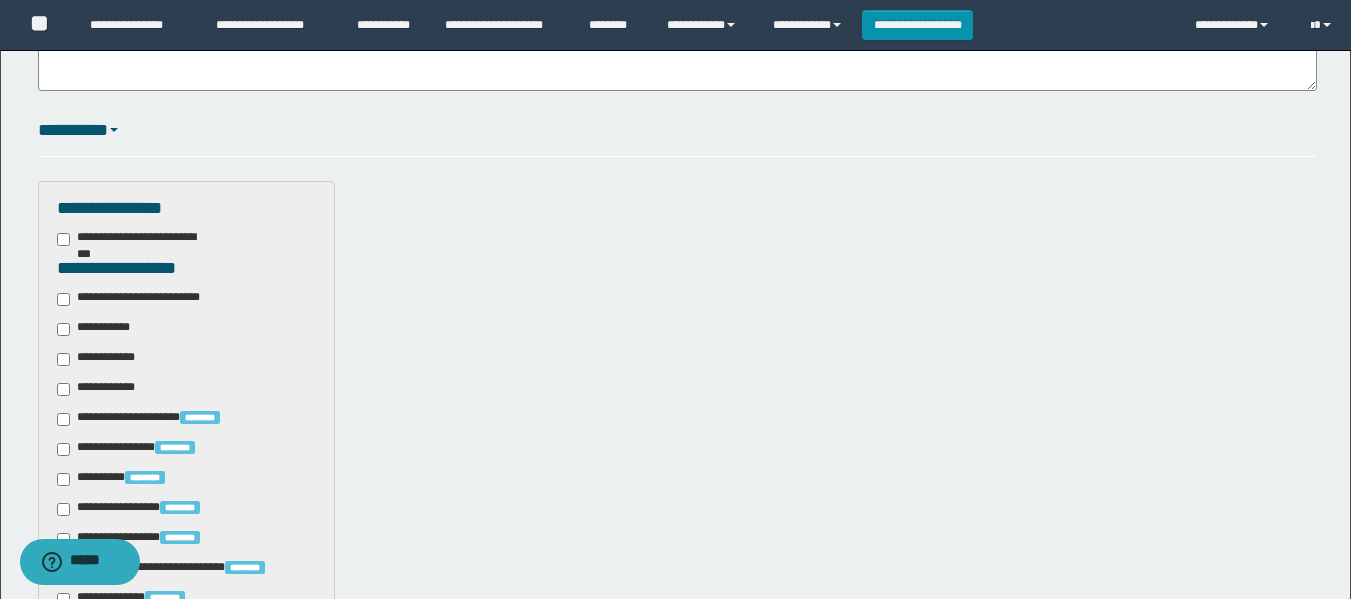 click on "**********" at bounding box center (143, 299) 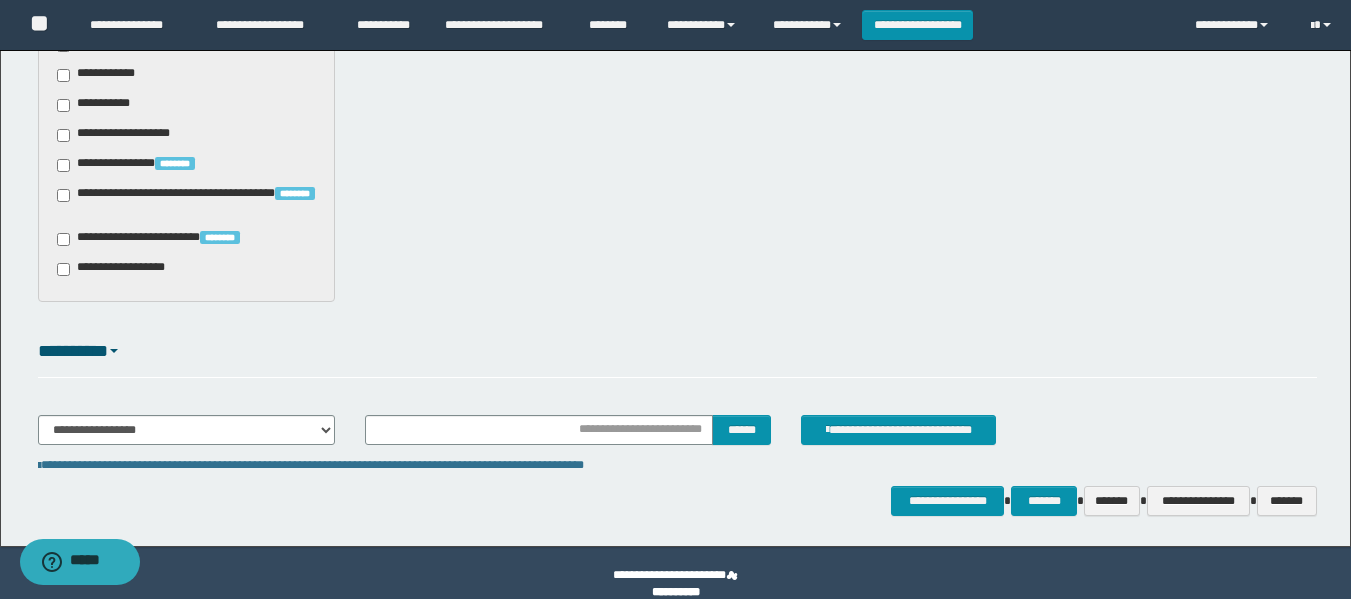 scroll, scrollTop: 1239, scrollLeft: 0, axis: vertical 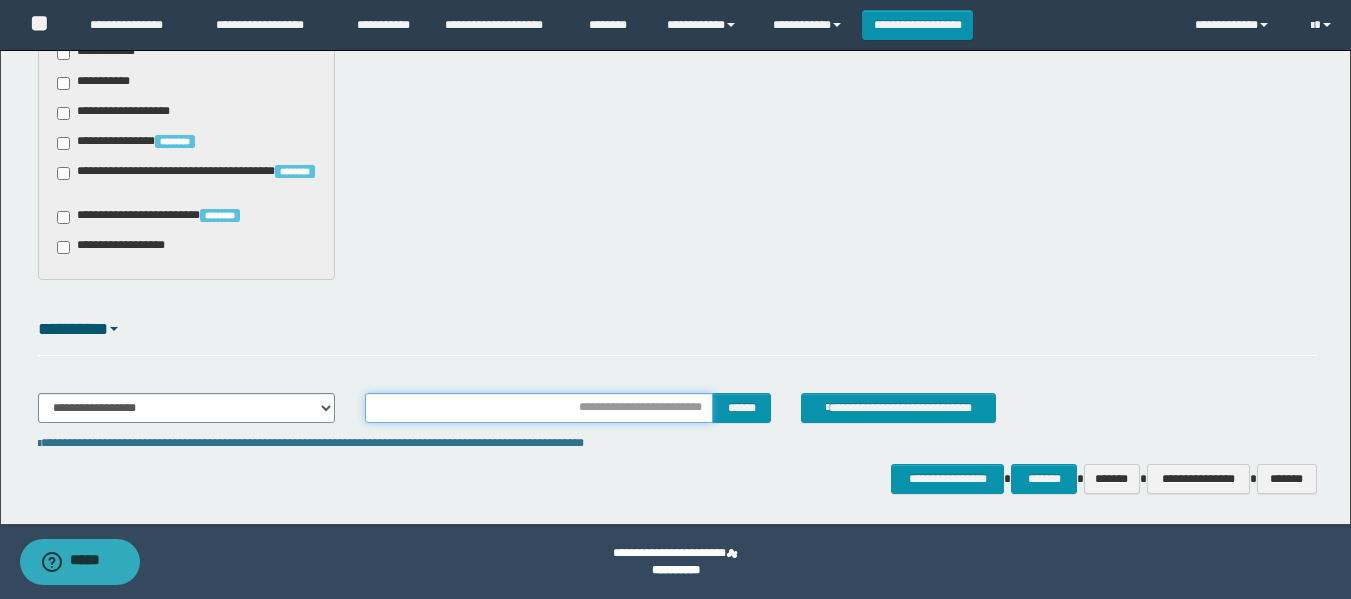 click at bounding box center [539, 408] 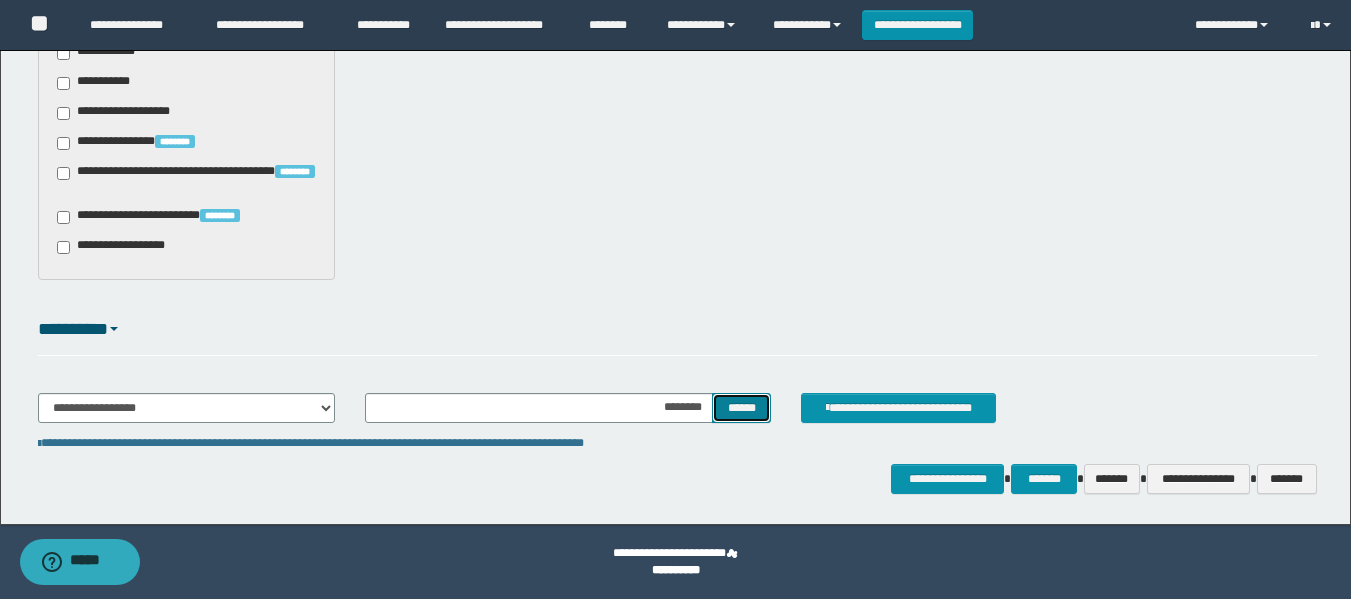 click on "******" at bounding box center [741, 408] 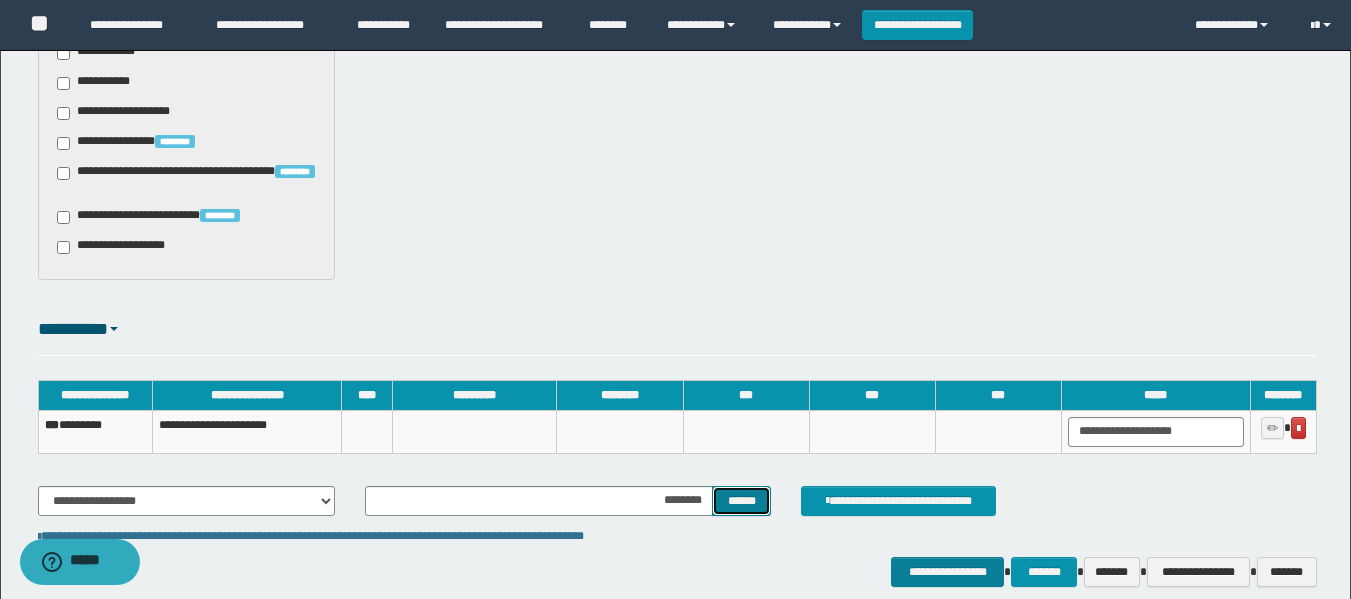 type 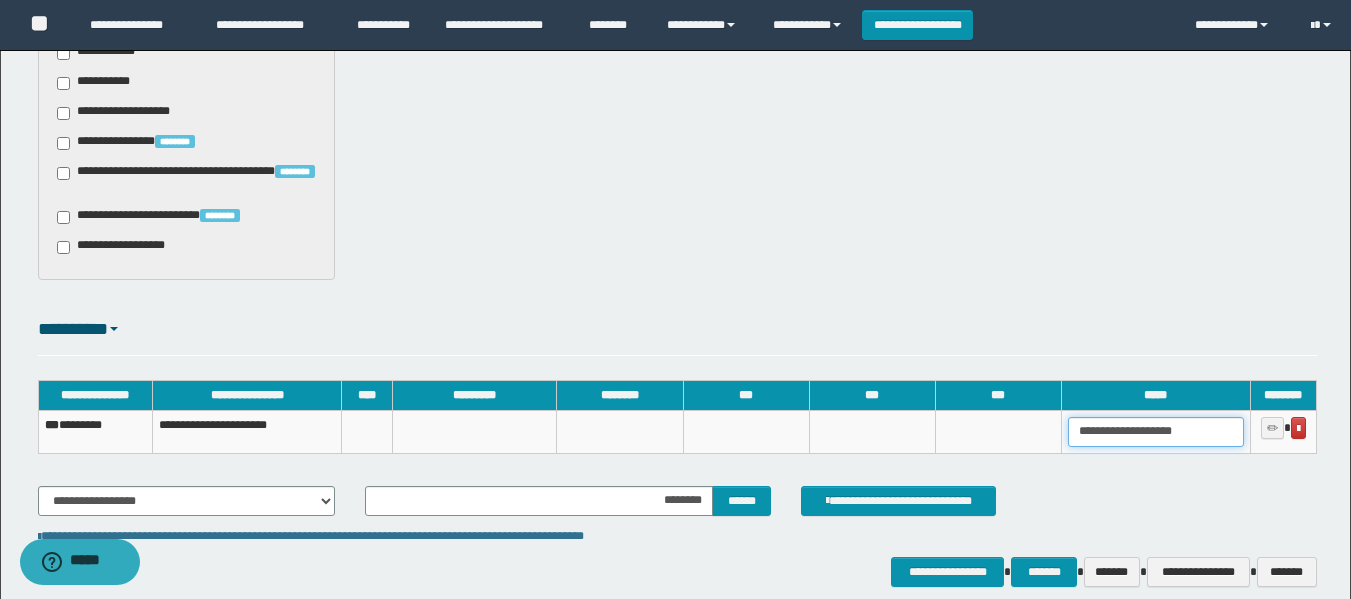 click on "**********" at bounding box center (1156, 432) 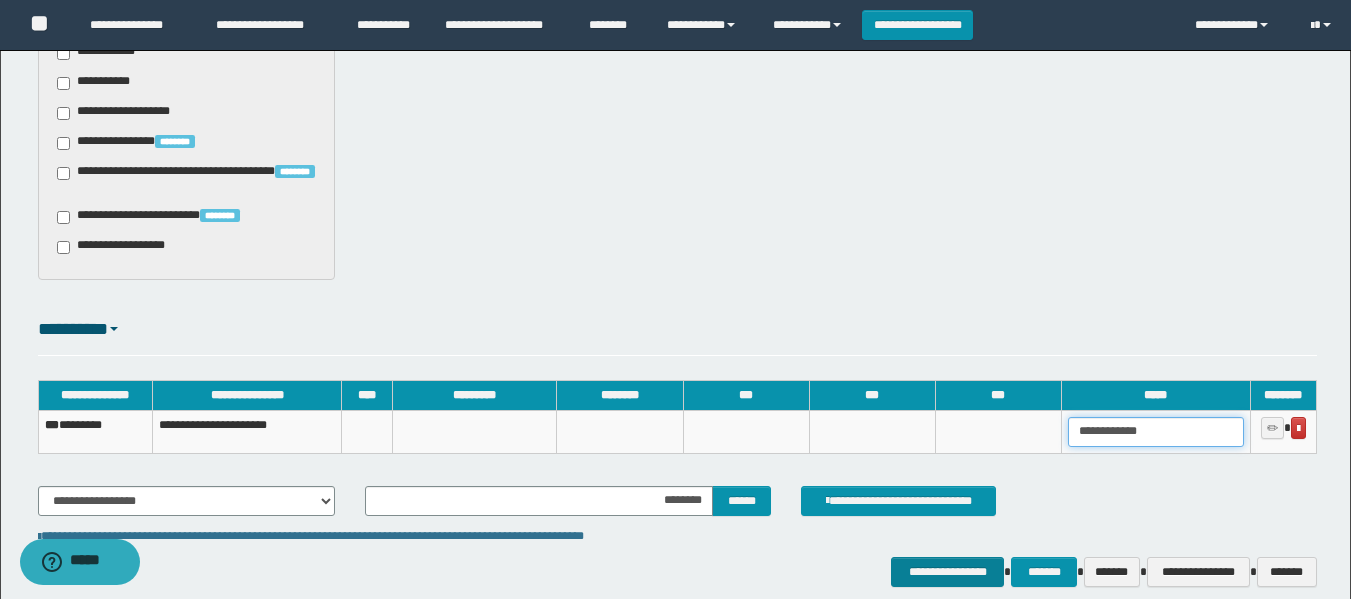 type on "**********" 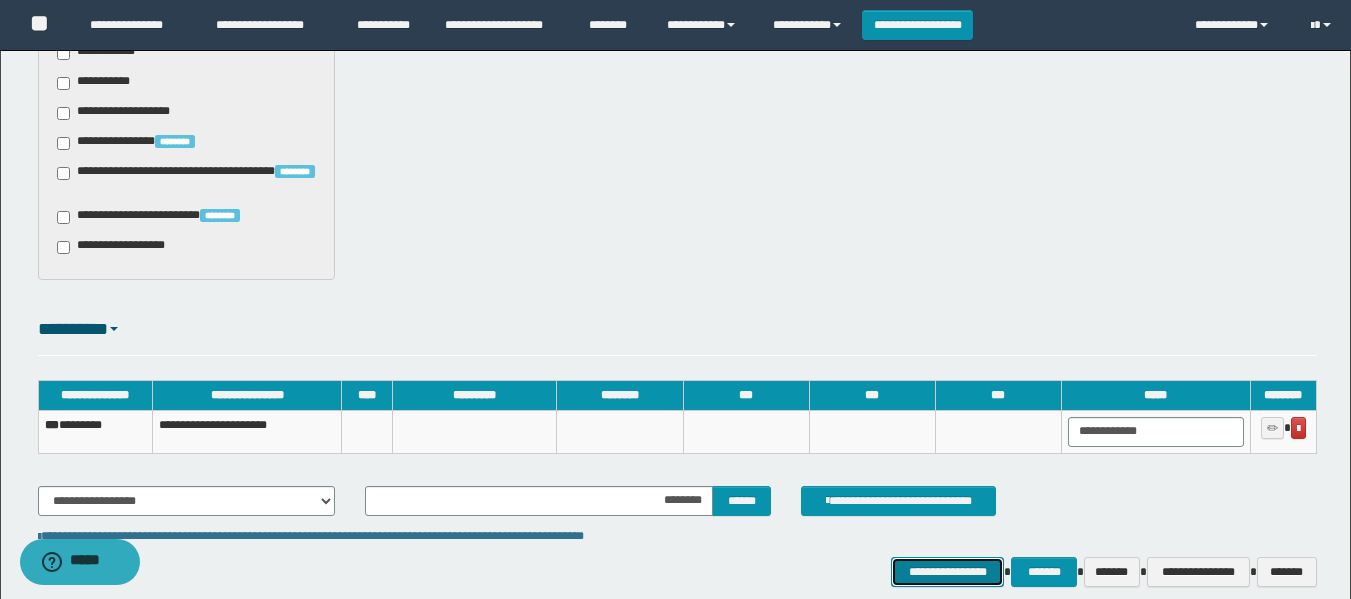 click on "**********" at bounding box center [947, 572] 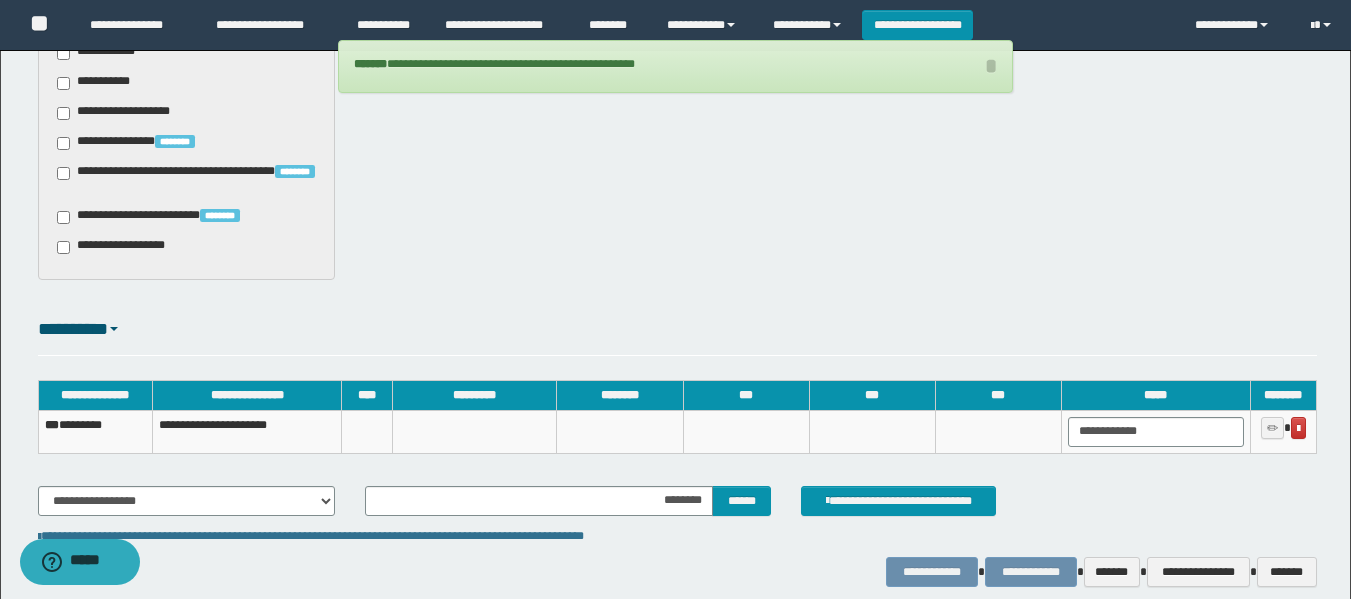 click on "*** ********" at bounding box center [95, 431] 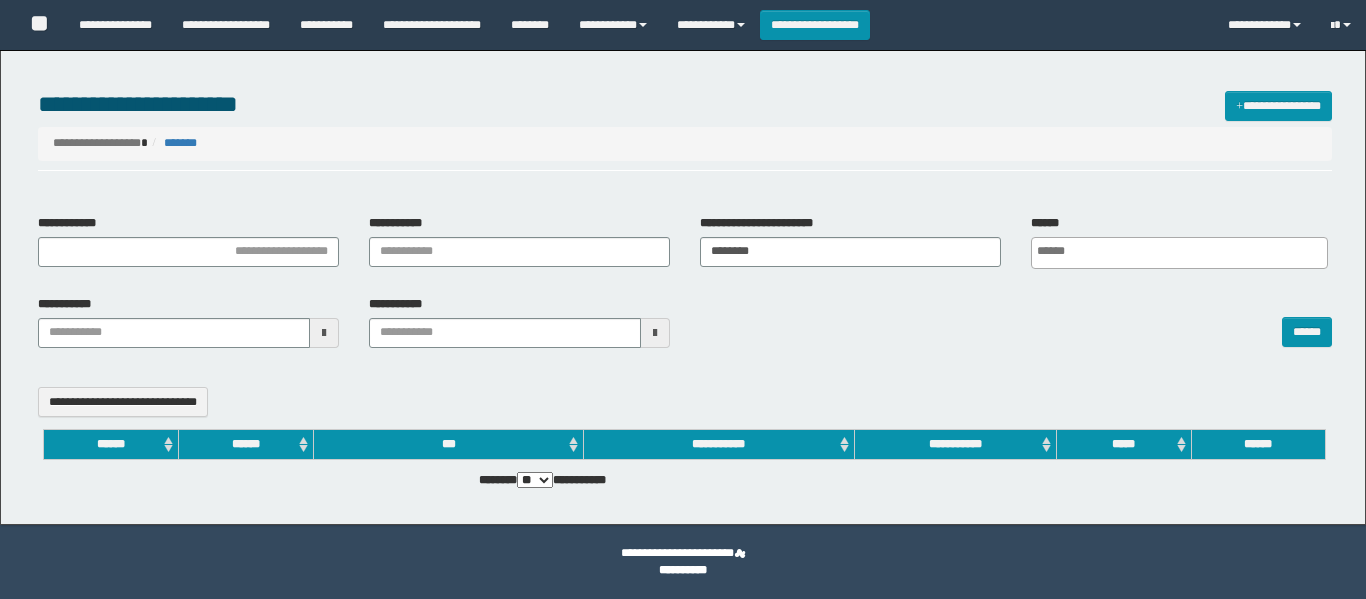 select 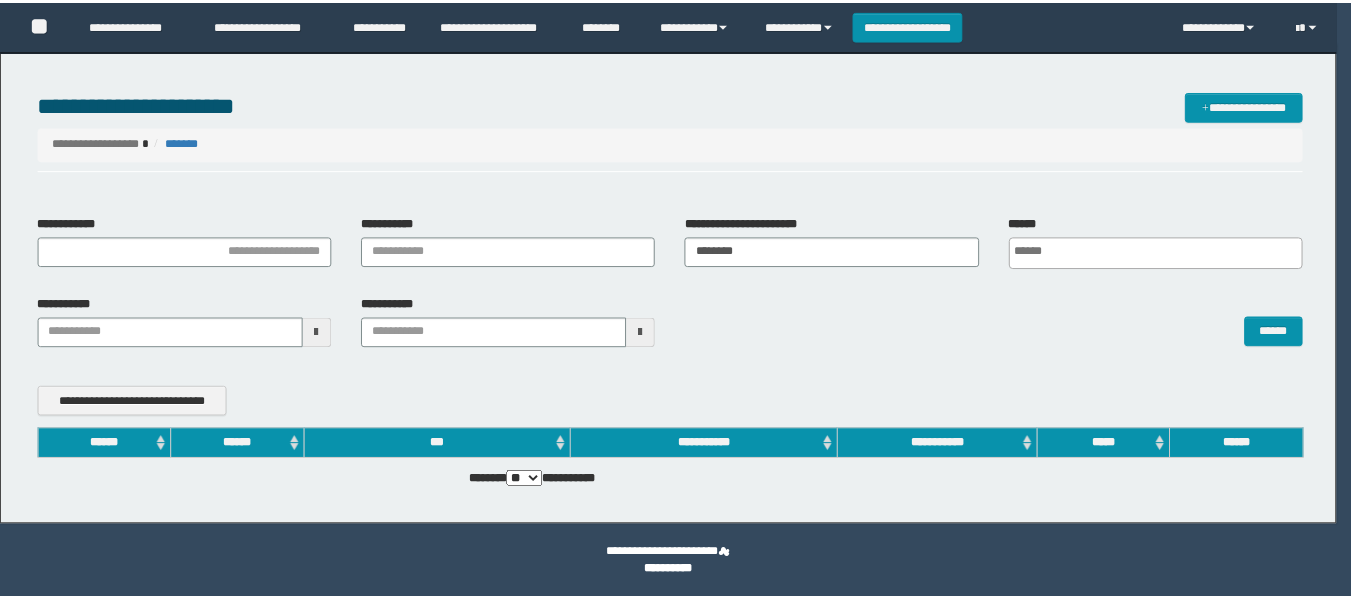 scroll, scrollTop: 0, scrollLeft: 0, axis: both 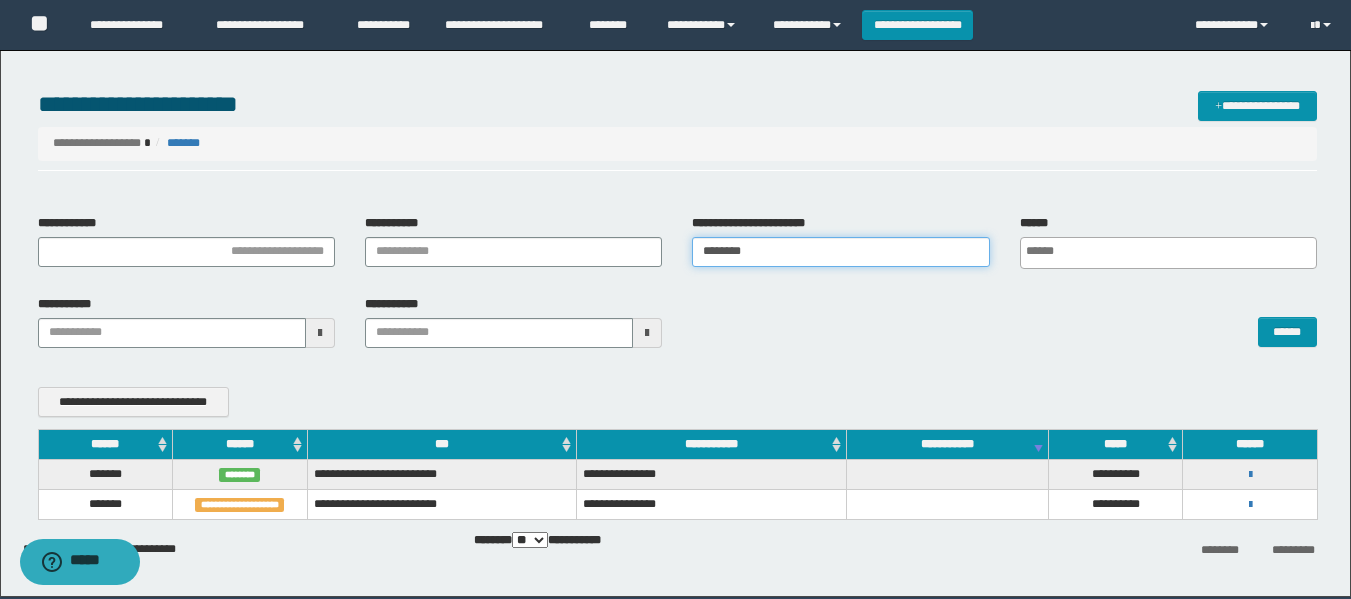 click on "********" at bounding box center [840, 252] 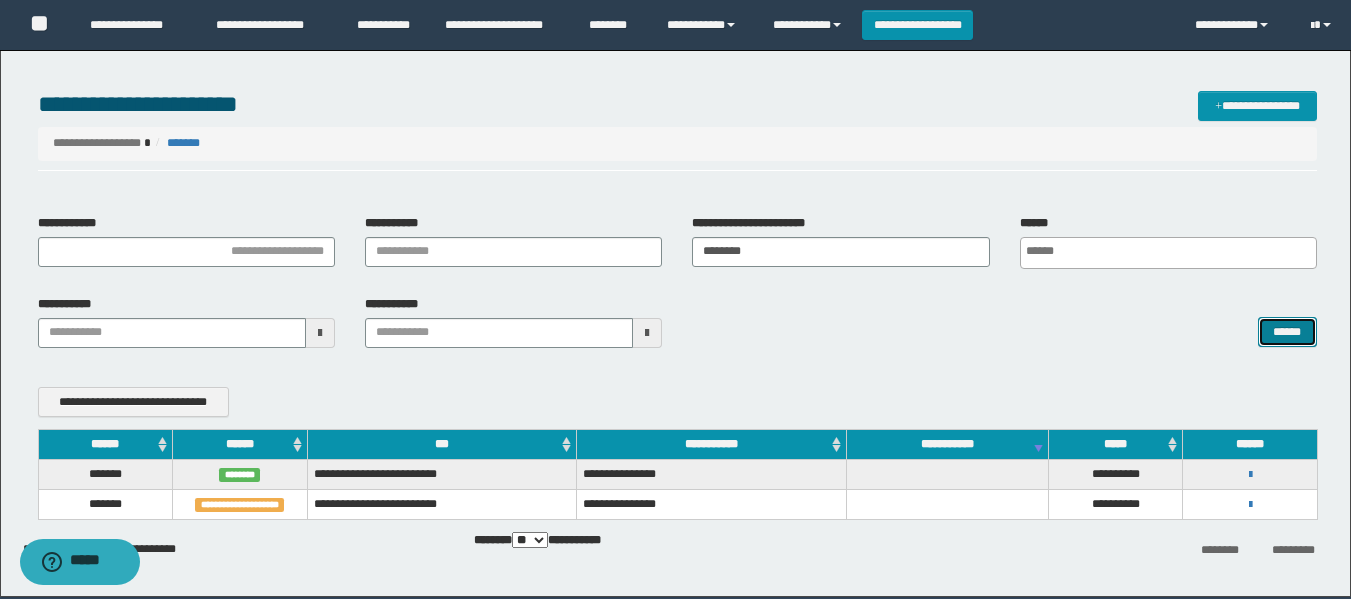 type 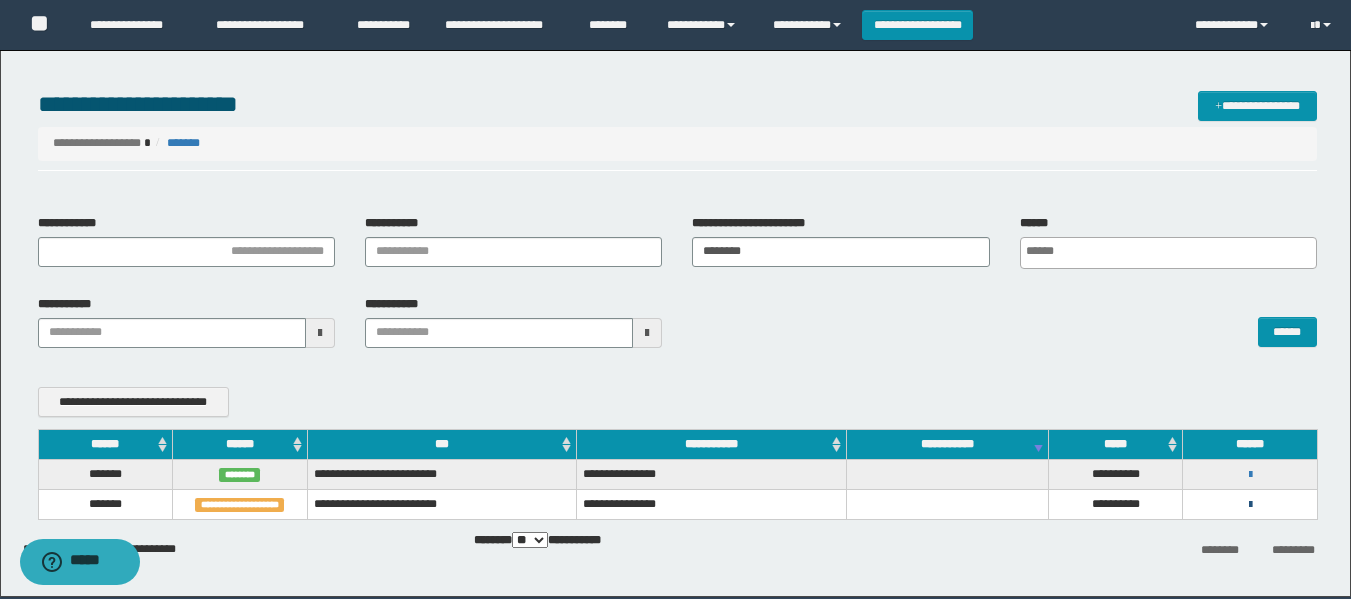 click at bounding box center (1250, 505) 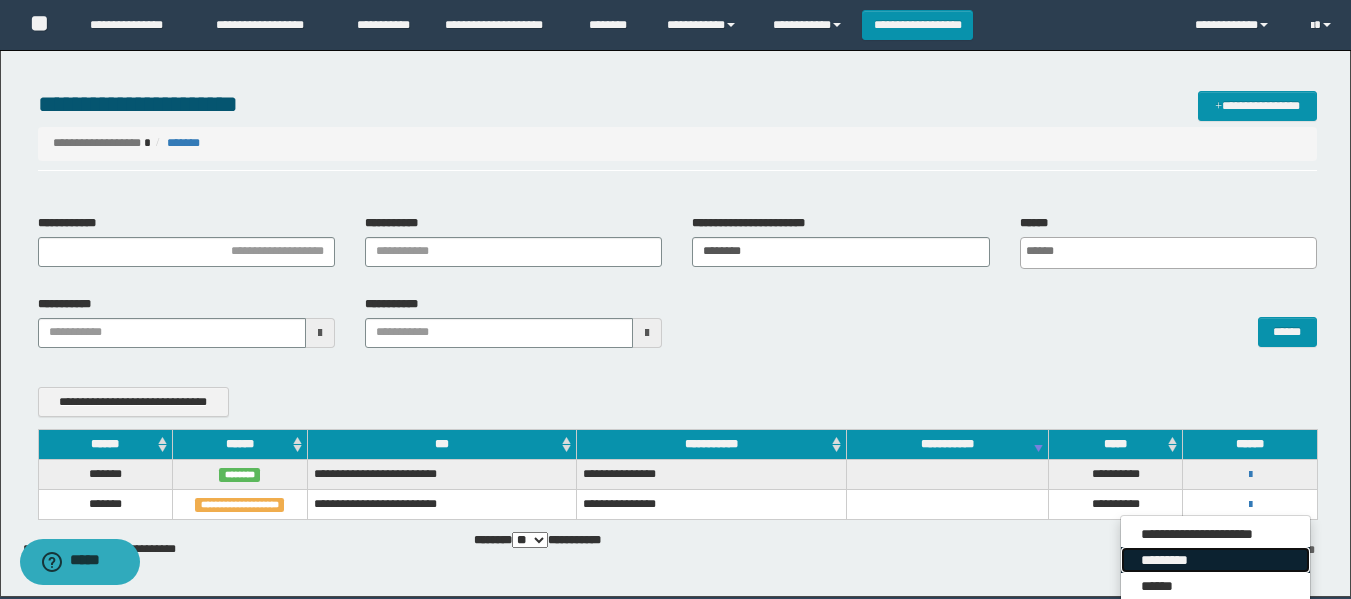 click on "*********" at bounding box center (1215, 560) 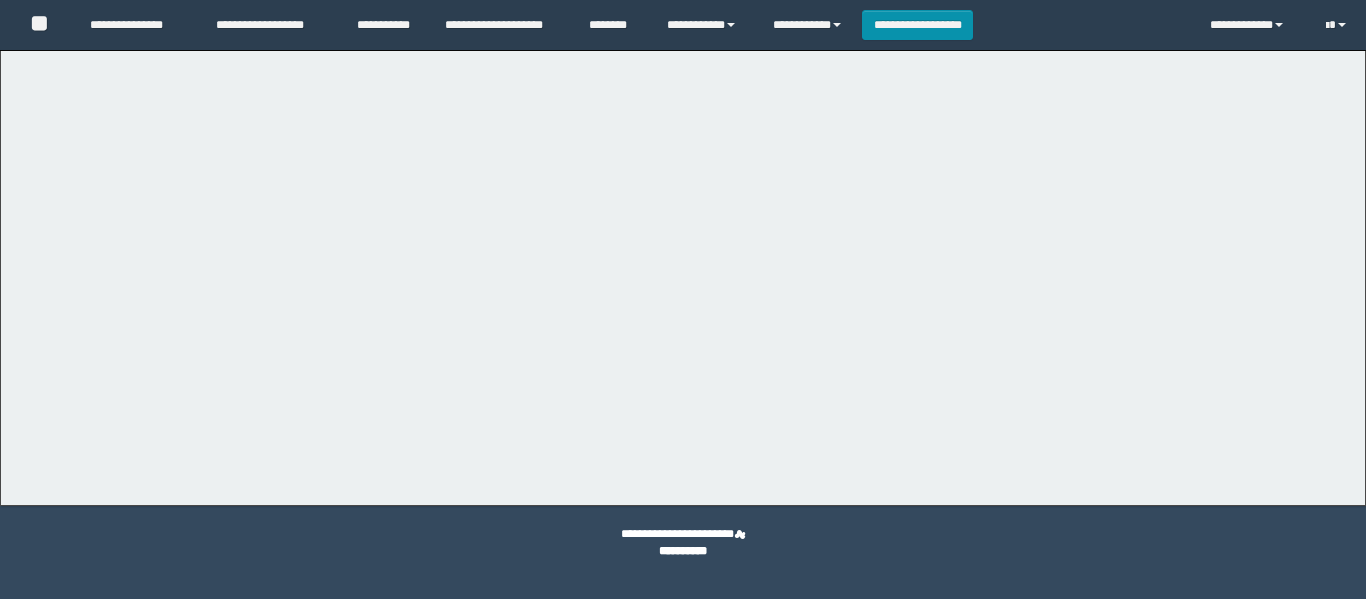 scroll, scrollTop: 0, scrollLeft: 0, axis: both 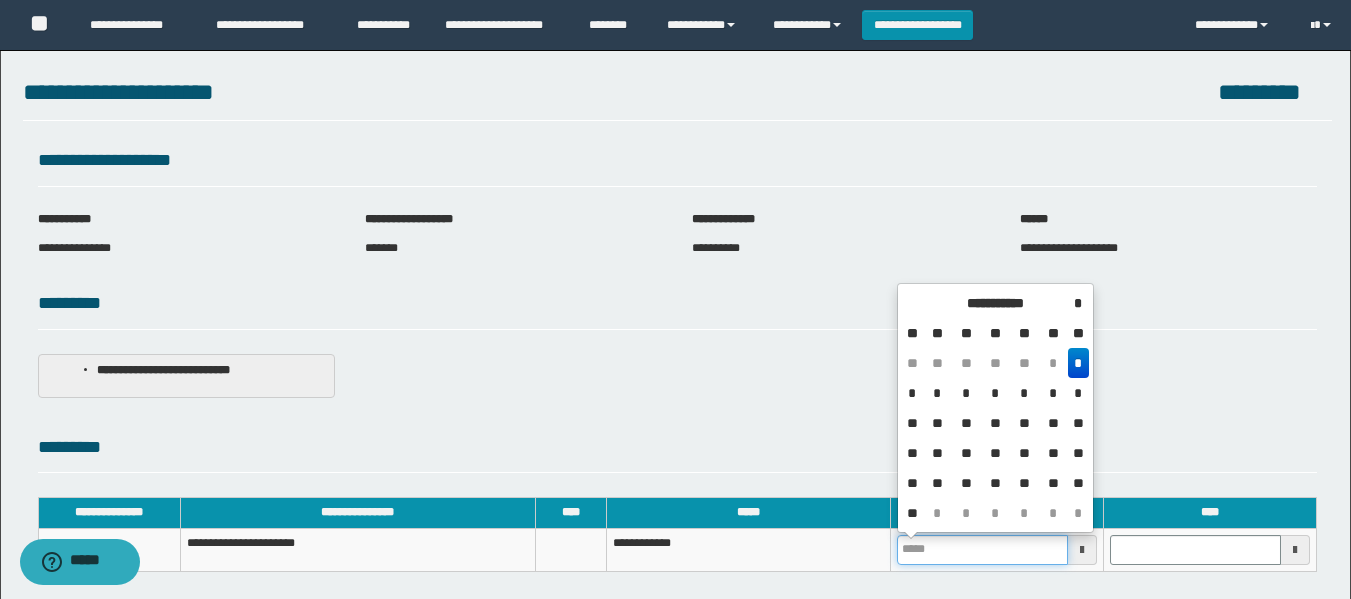 click at bounding box center [982, 550] 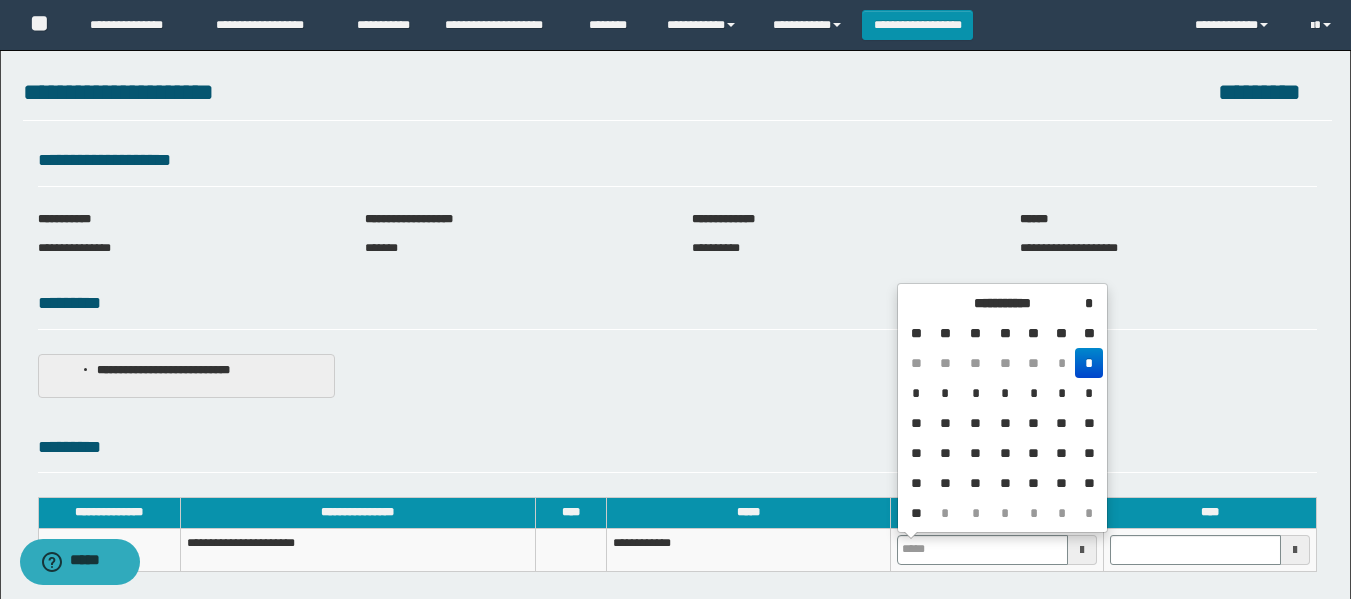 click on "*" at bounding box center [1088, 363] 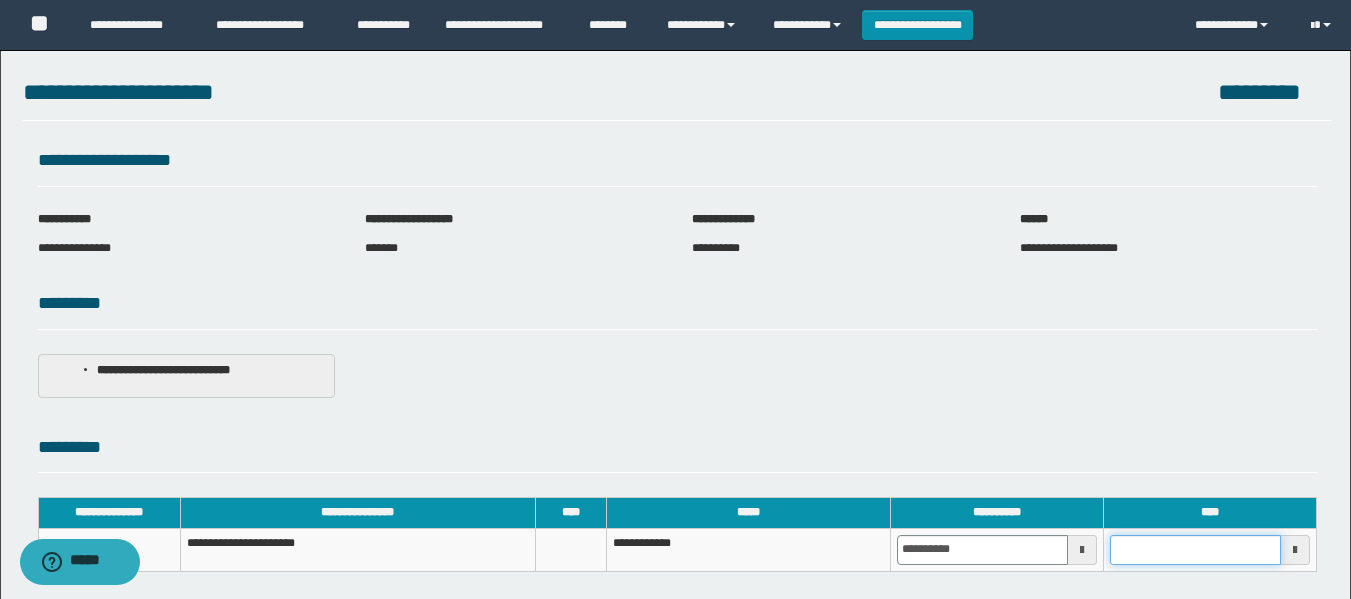 click at bounding box center [1195, 550] 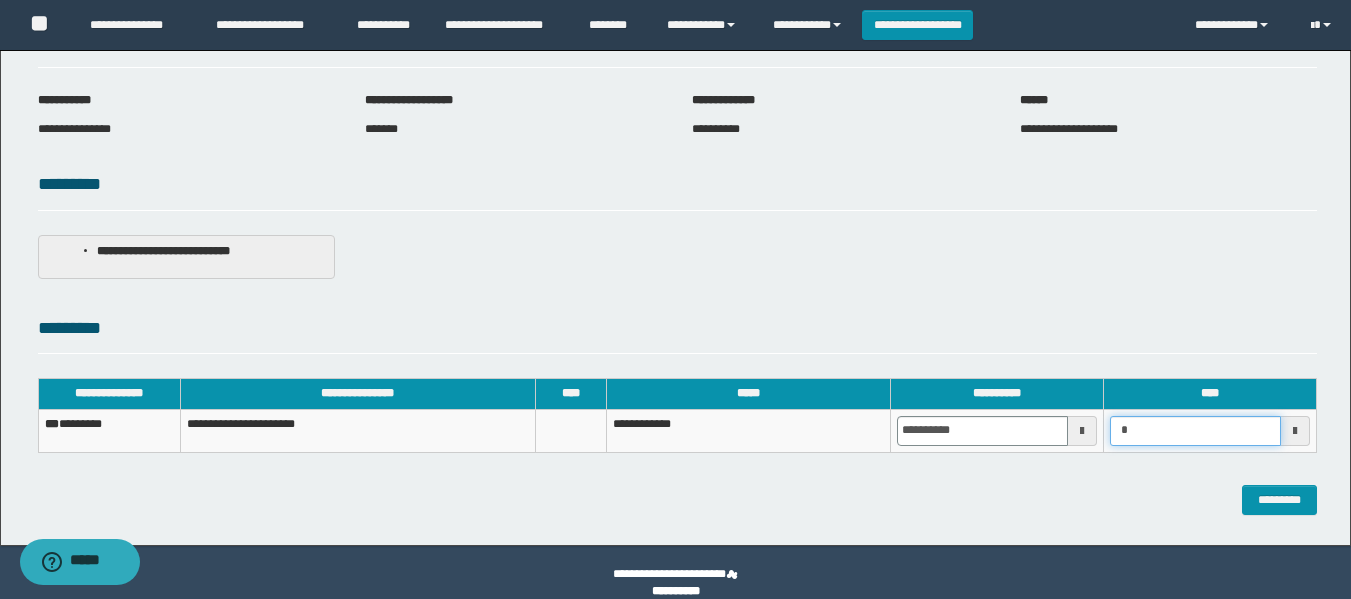 scroll, scrollTop: 140, scrollLeft: 0, axis: vertical 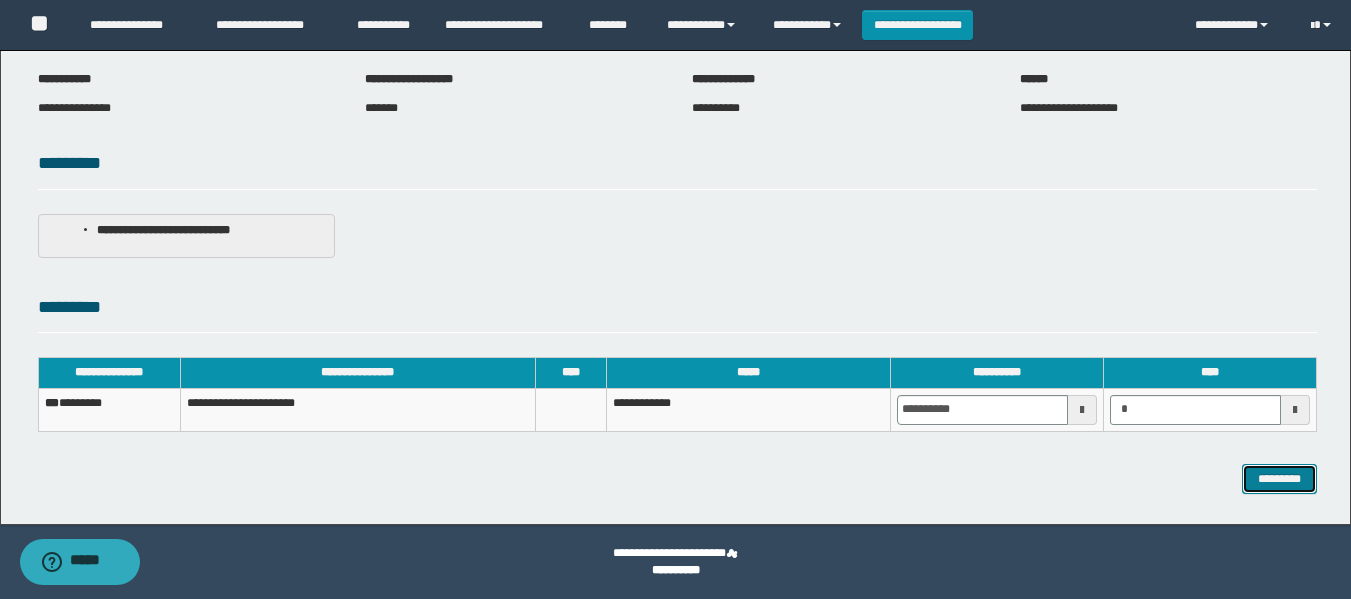 type on "*******" 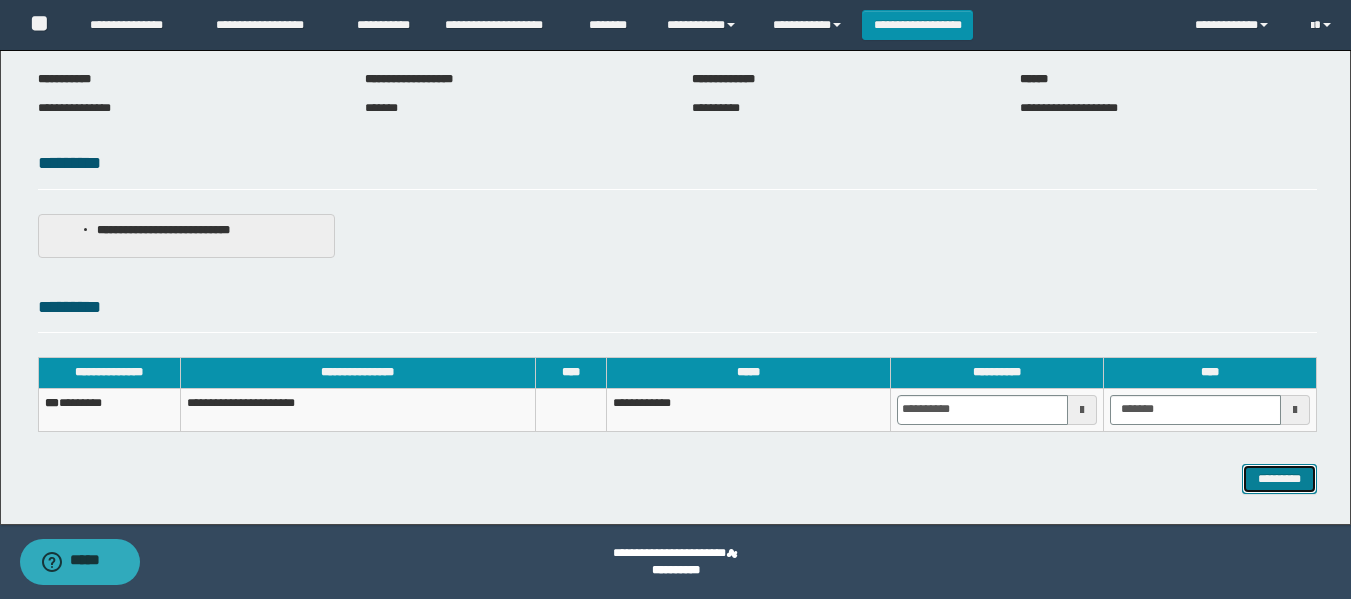 type 